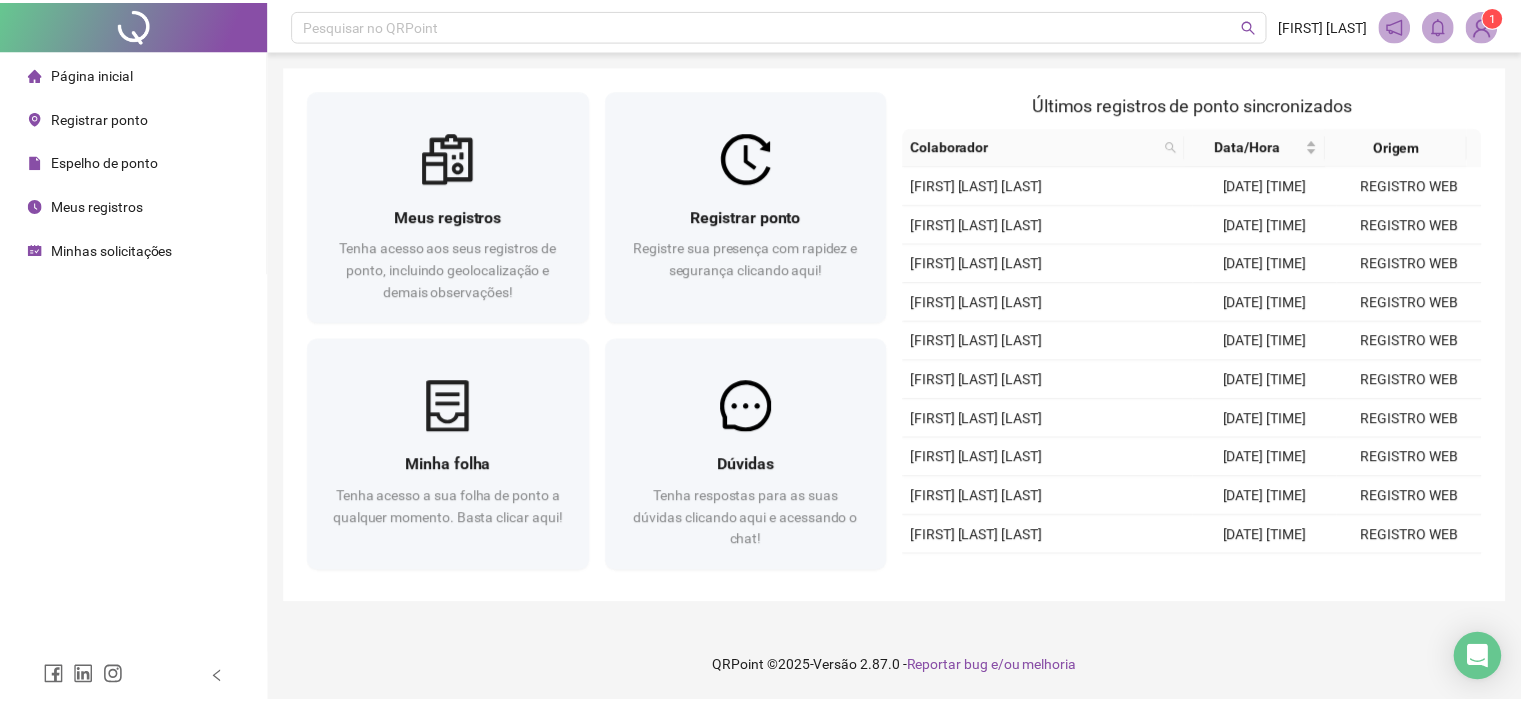 scroll, scrollTop: 0, scrollLeft: 0, axis: both 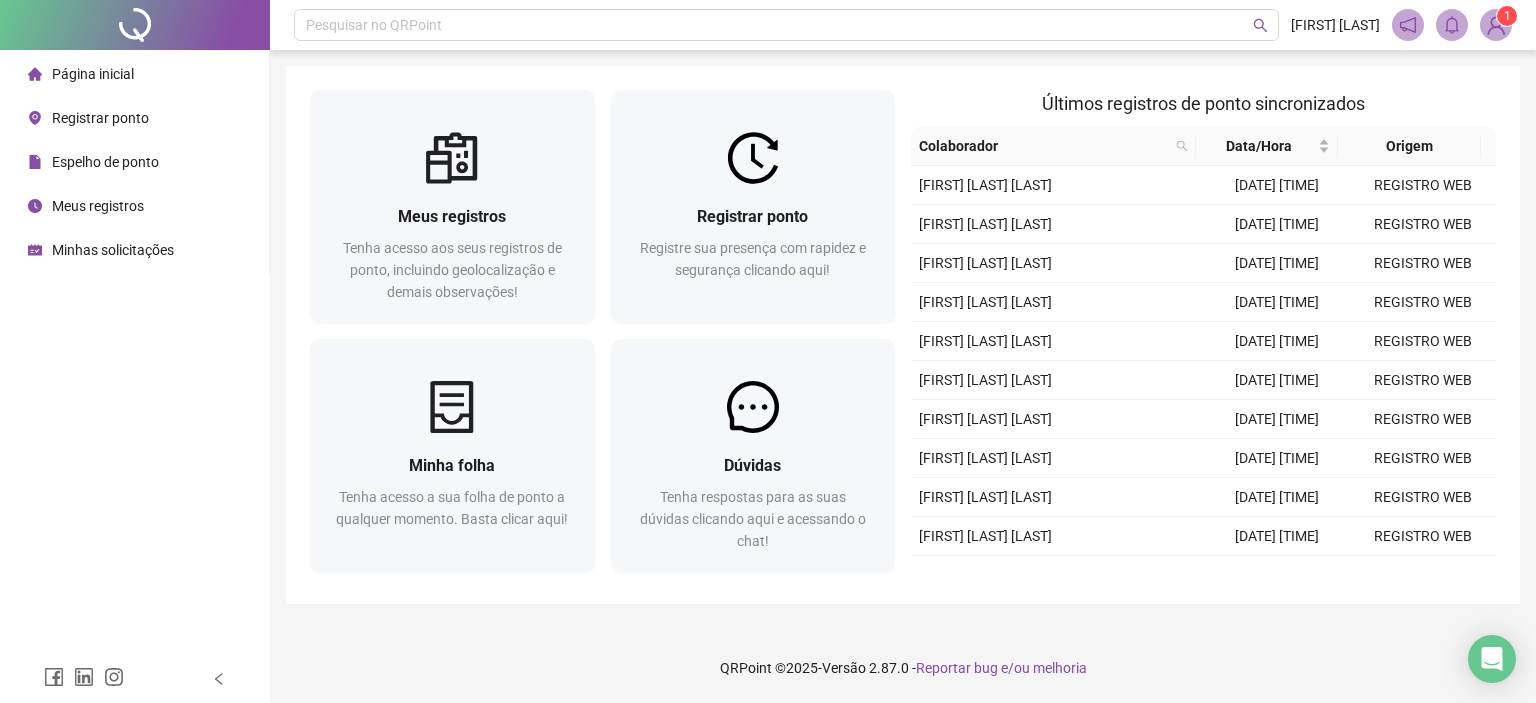 click on "Meus registros" at bounding box center [98, 206] 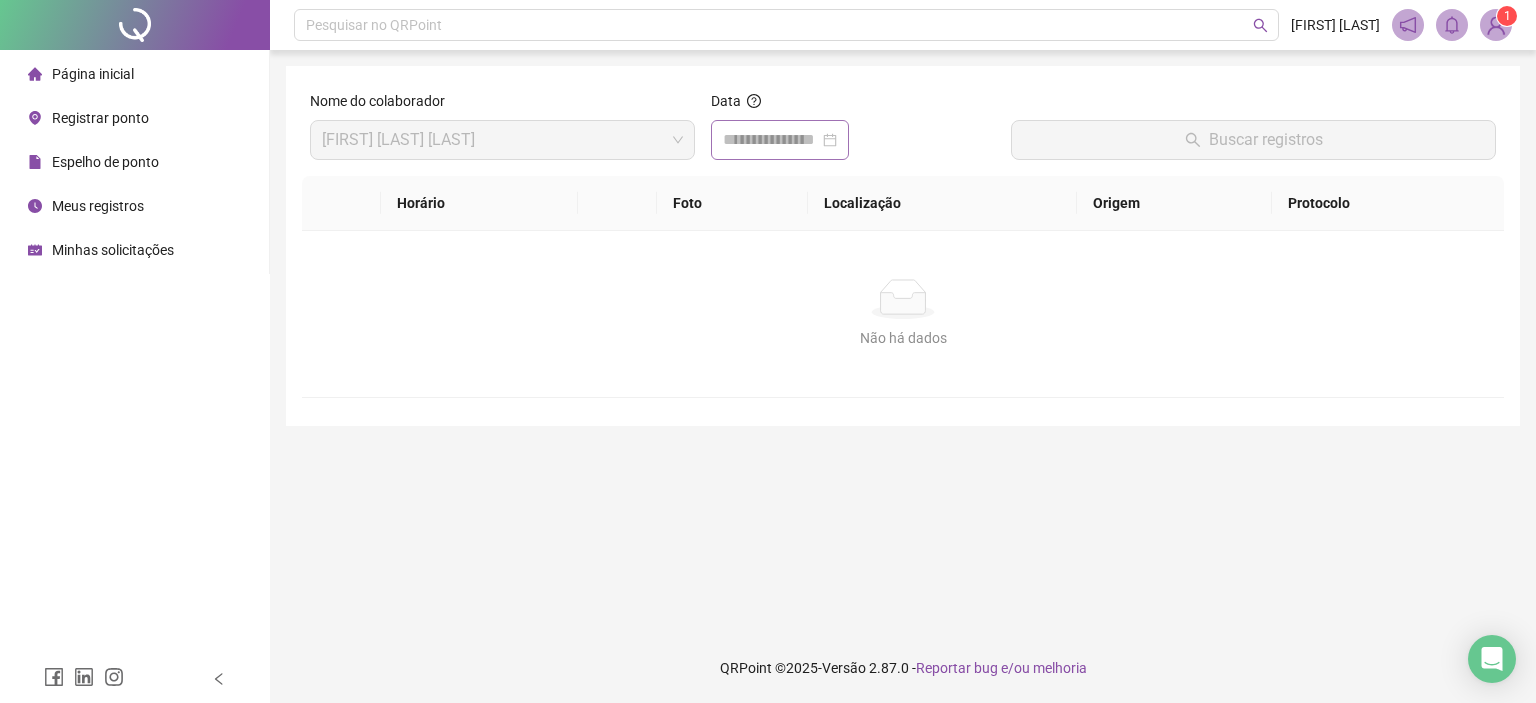 click at bounding box center [780, 140] 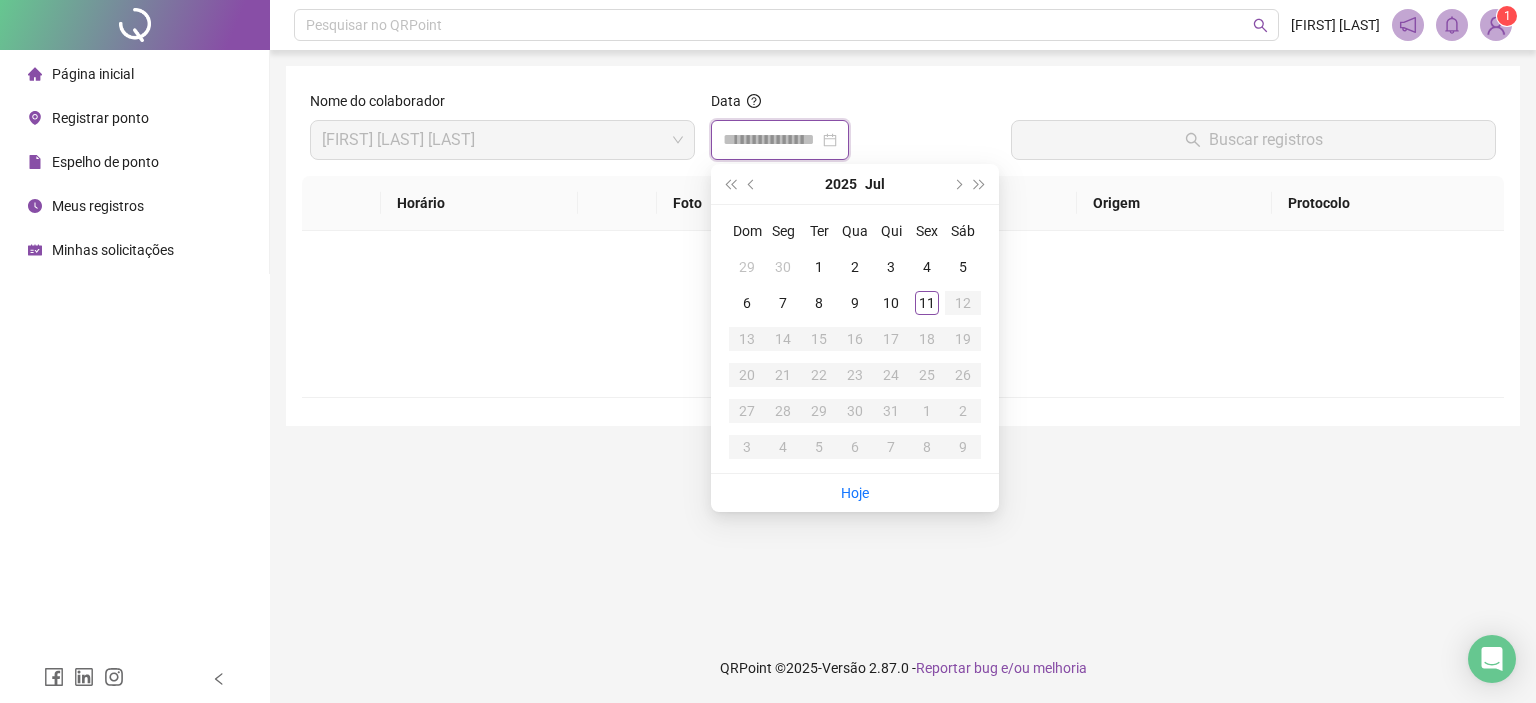 click at bounding box center [780, 140] 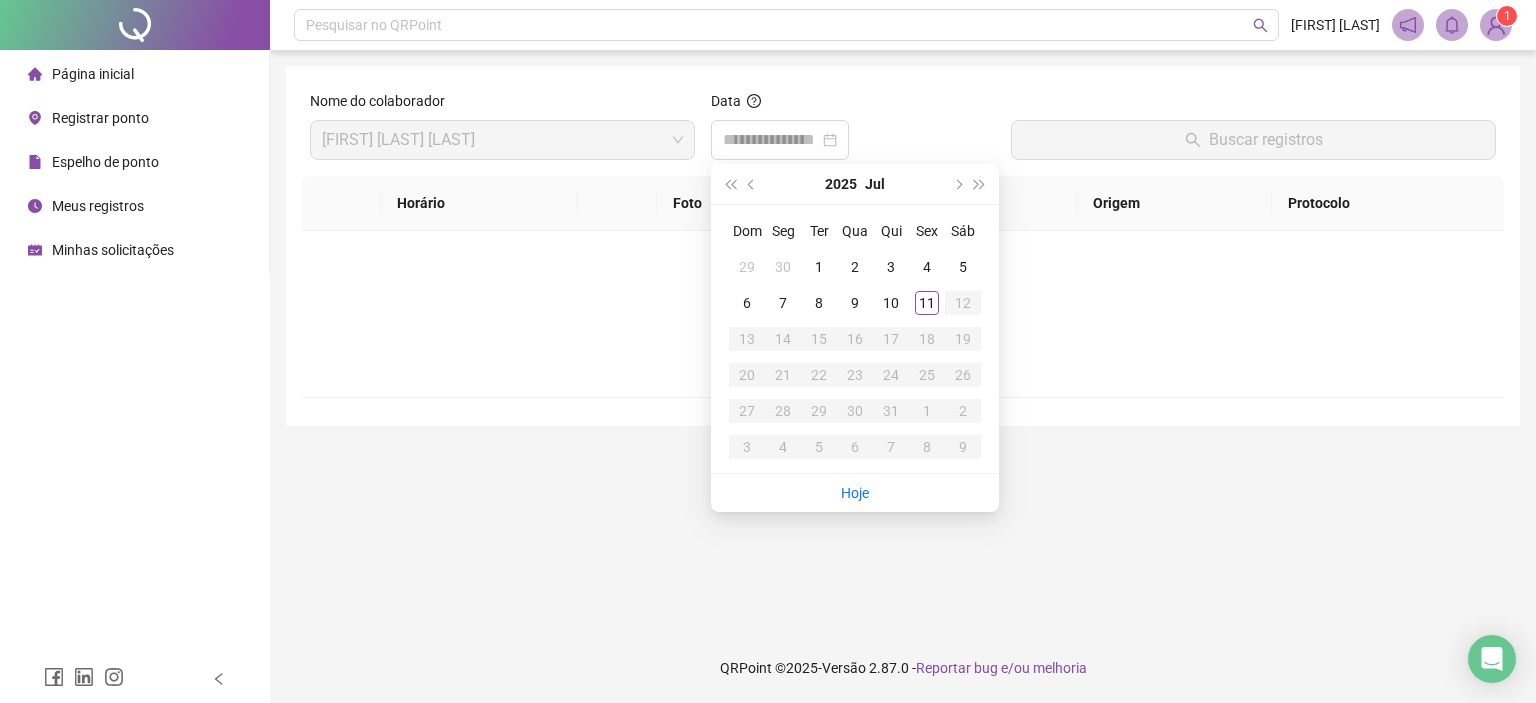 click on "Pesquisar no QRPoint [FIRST] [LAST] 1 Nome do colaborador [FIRST] [LAST] [LAST] Data      Buscar registros Horário Foto Localização Origem Protocolo               Não há dados Não há dados QRPoint © 2025  -  Versão   2.87.0   -  Reportar bug e/ou melhoria" at bounding box center (903, 351) 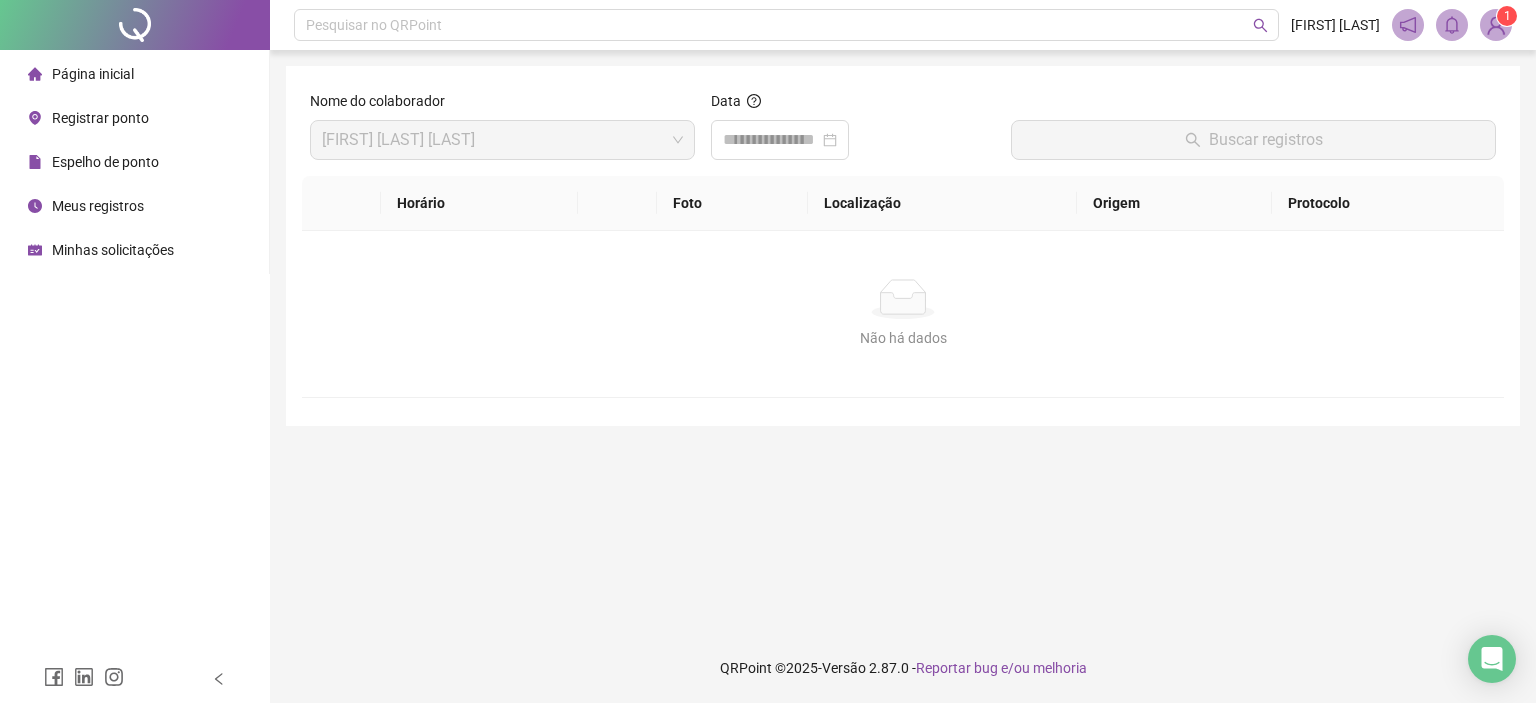 click on "Meus registros" at bounding box center (98, 206) 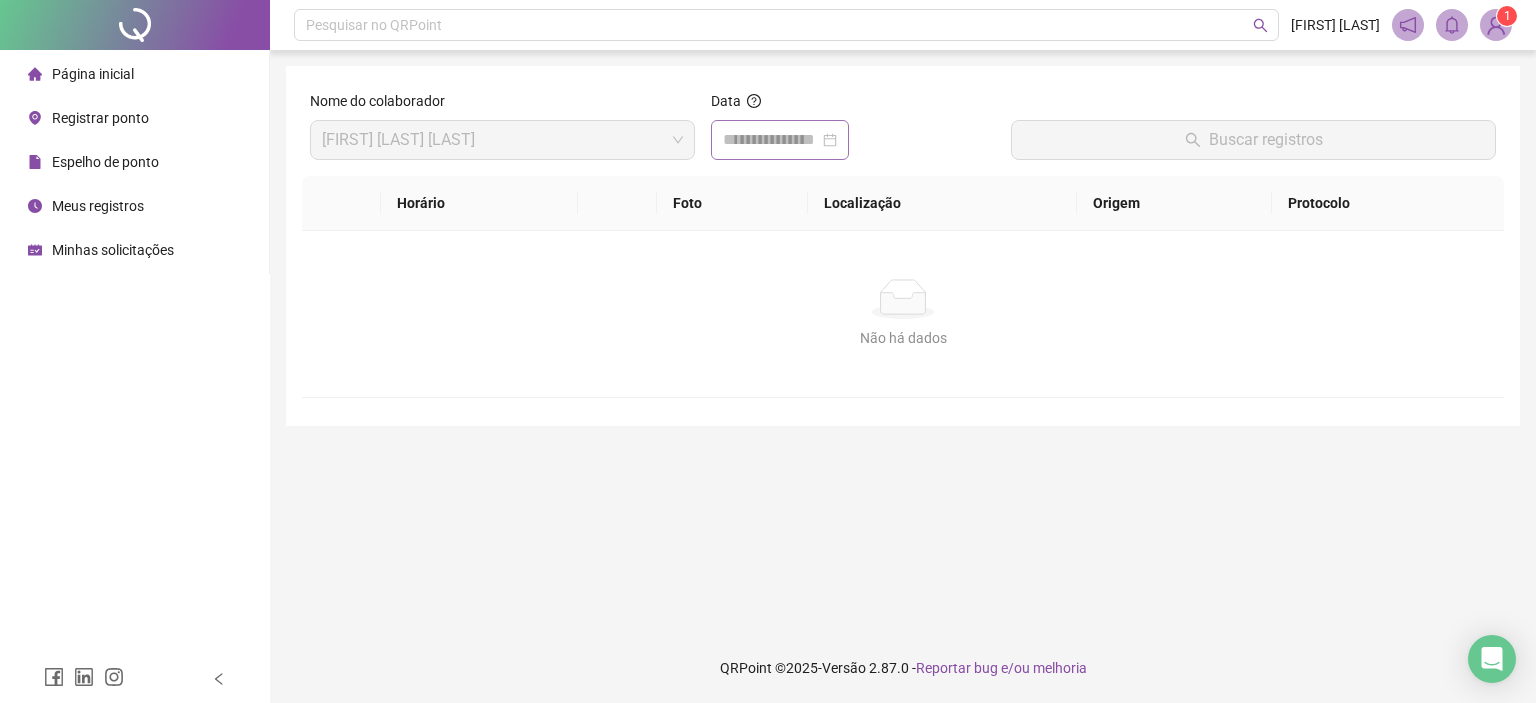 click at bounding box center (780, 140) 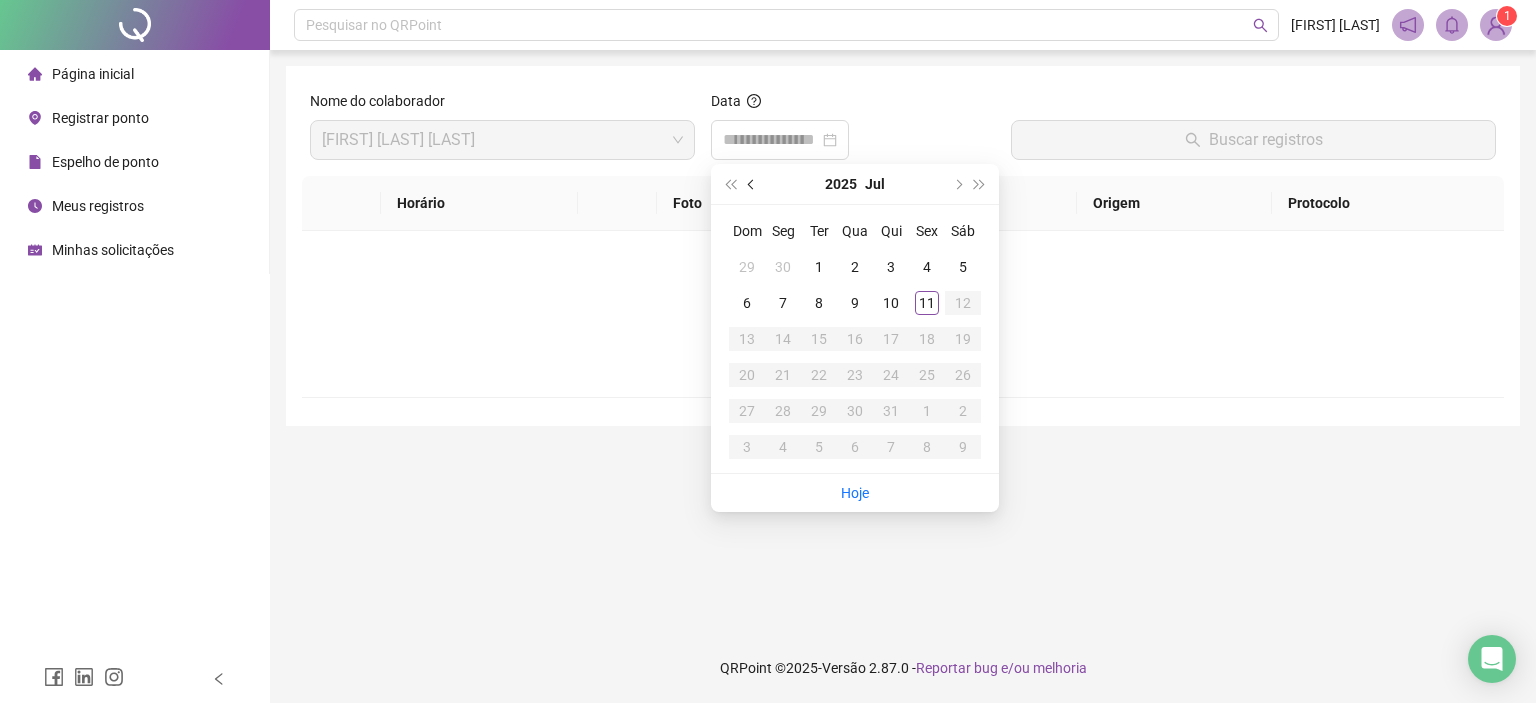 click at bounding box center (753, 184) 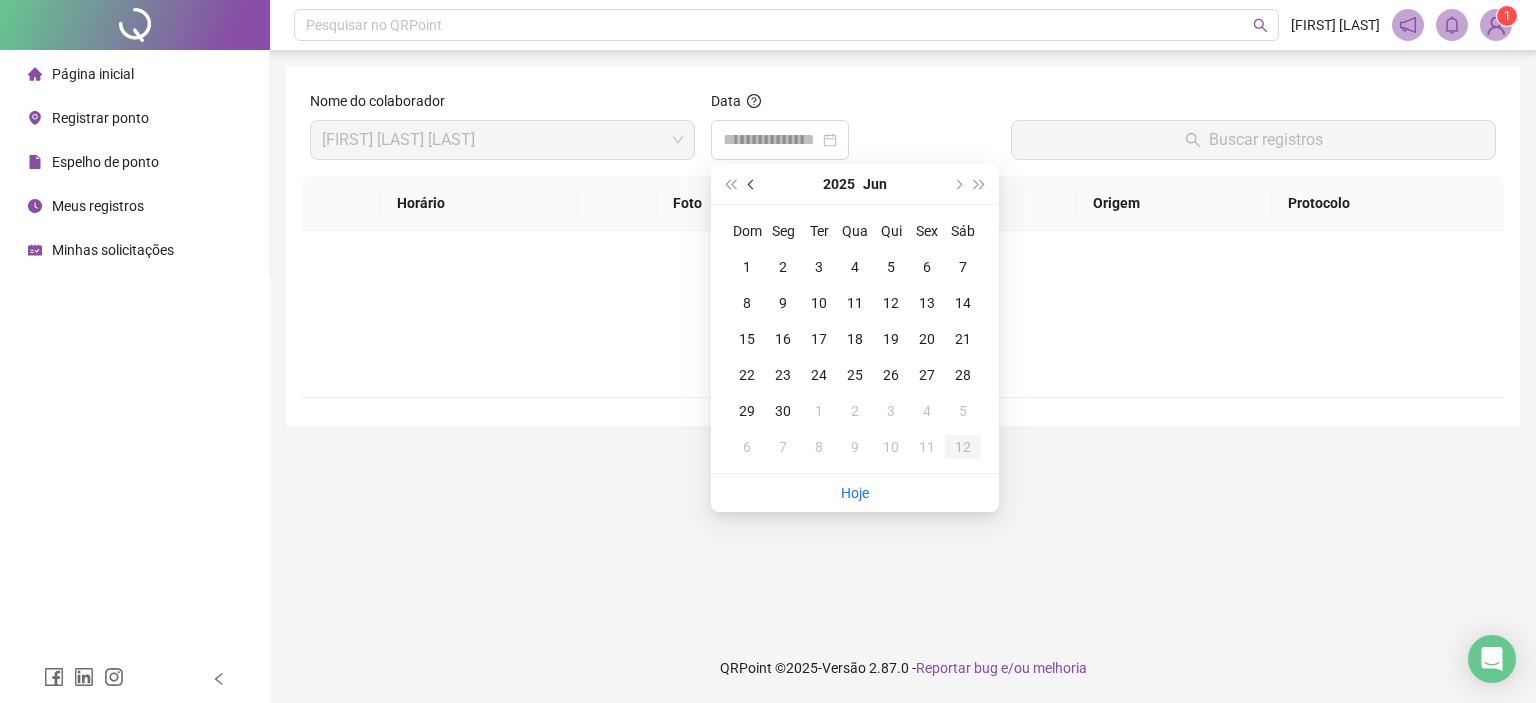 click at bounding box center [753, 184] 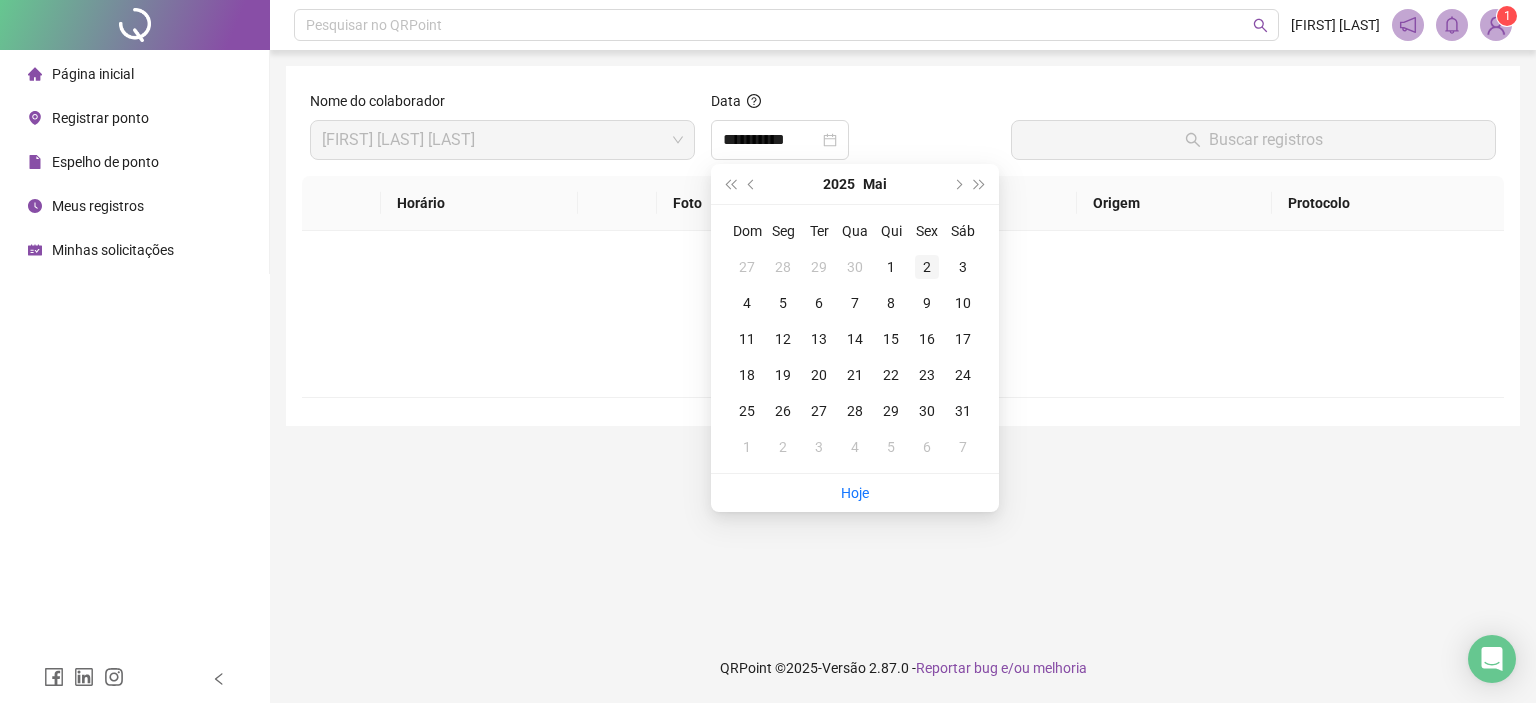 type on "**********" 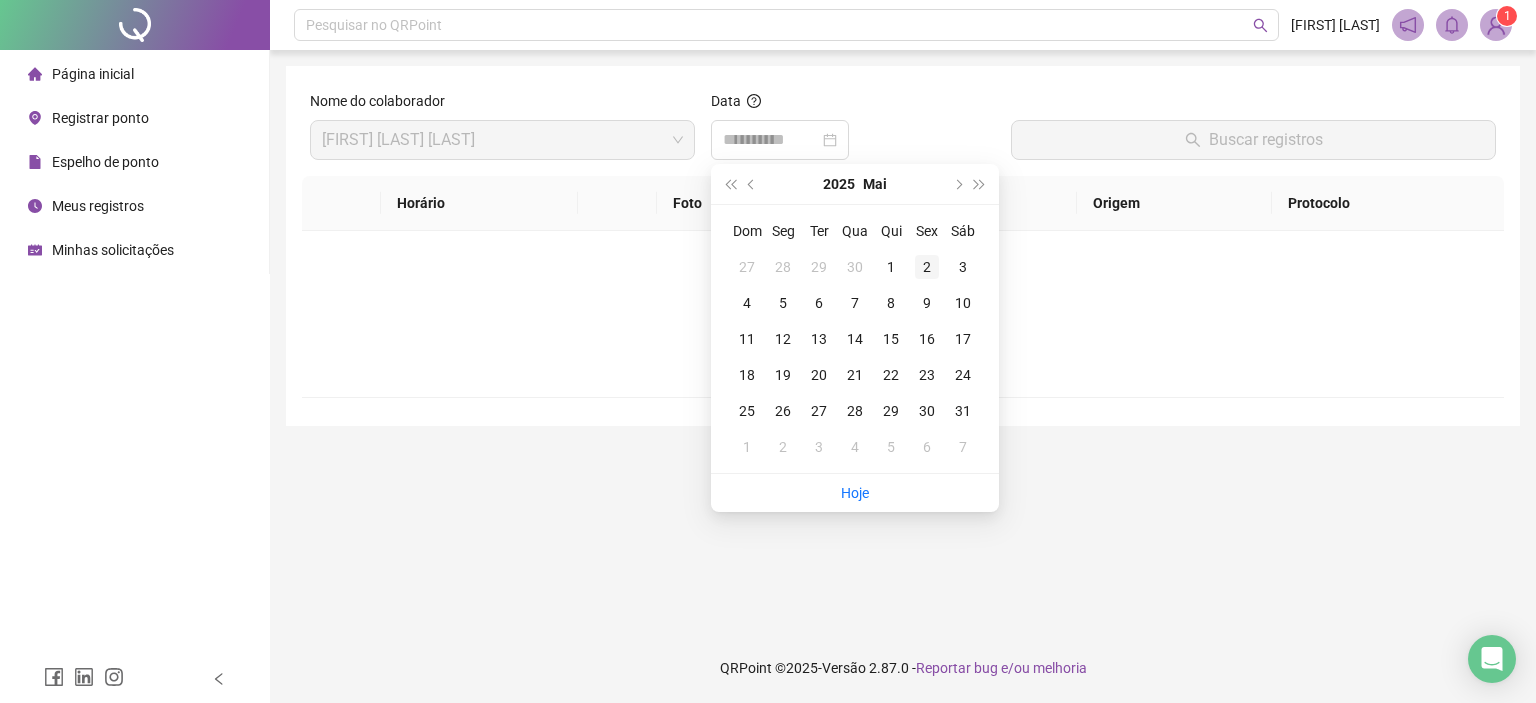 click on "2" at bounding box center [927, 267] 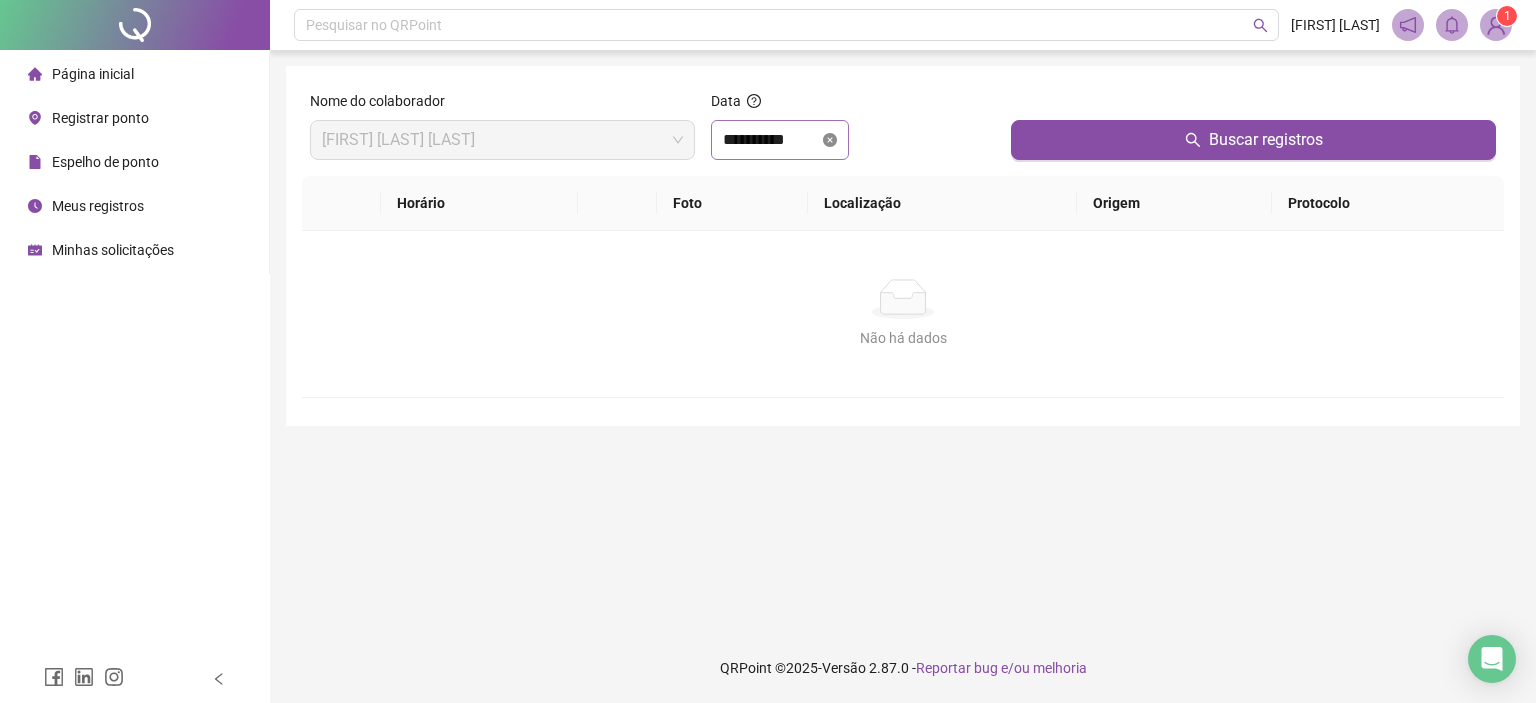 click 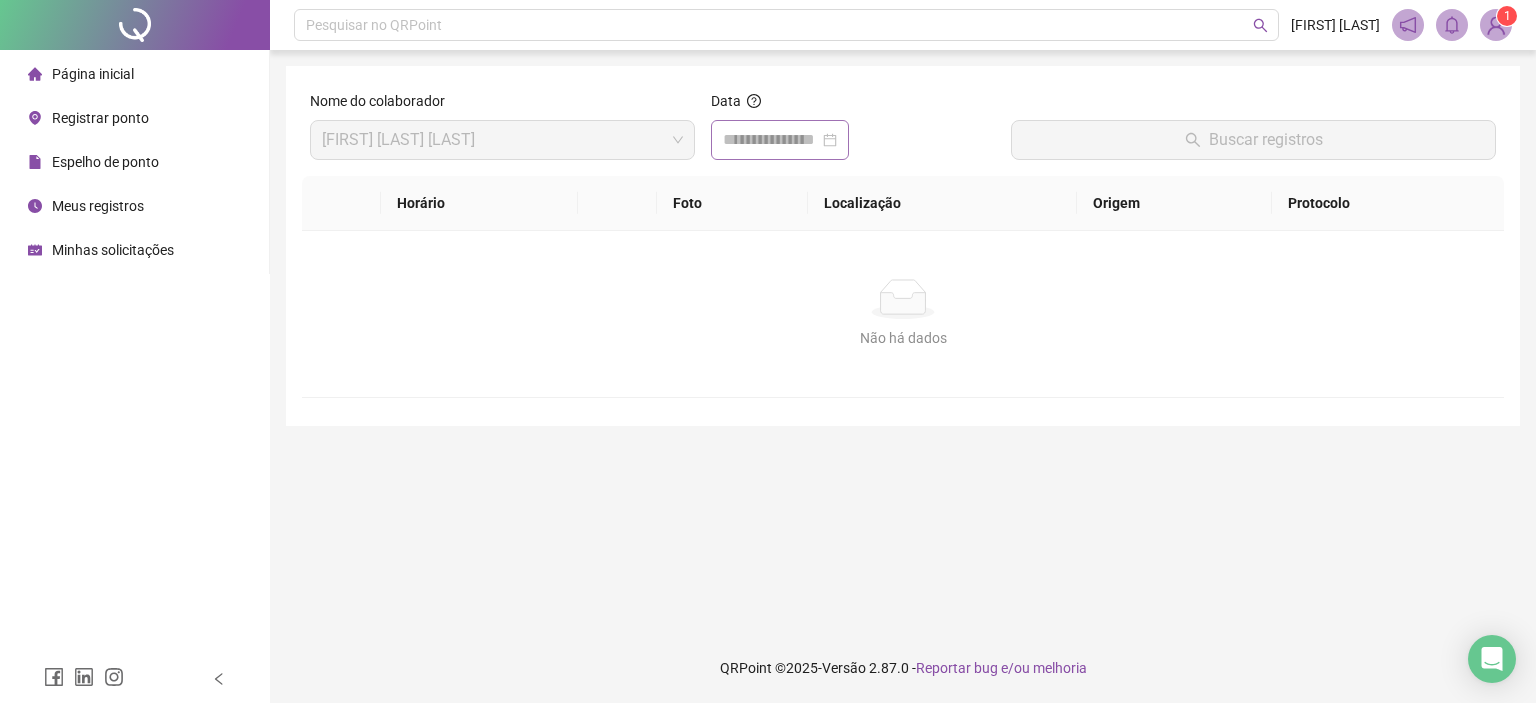 click at bounding box center [780, 140] 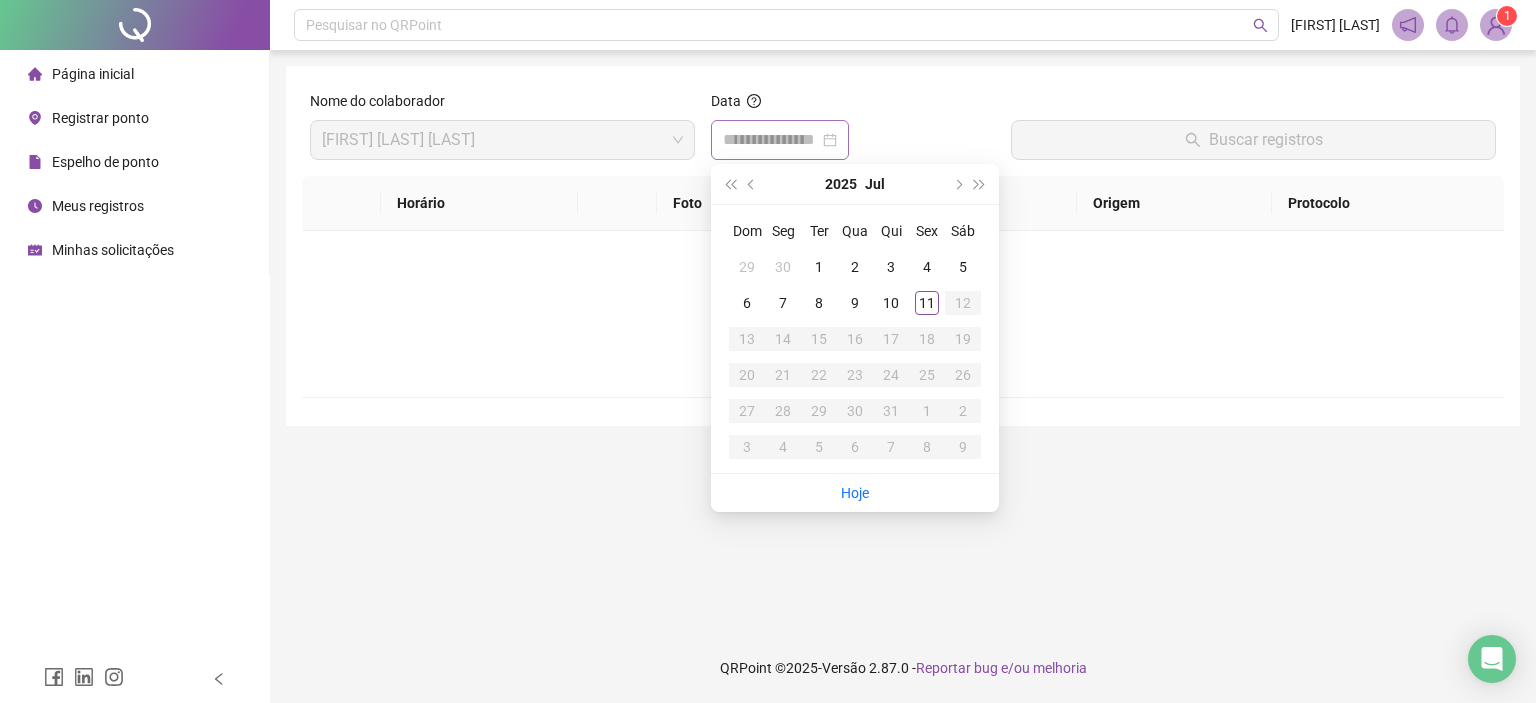 click on "Espelho de ponto" at bounding box center (134, 162) 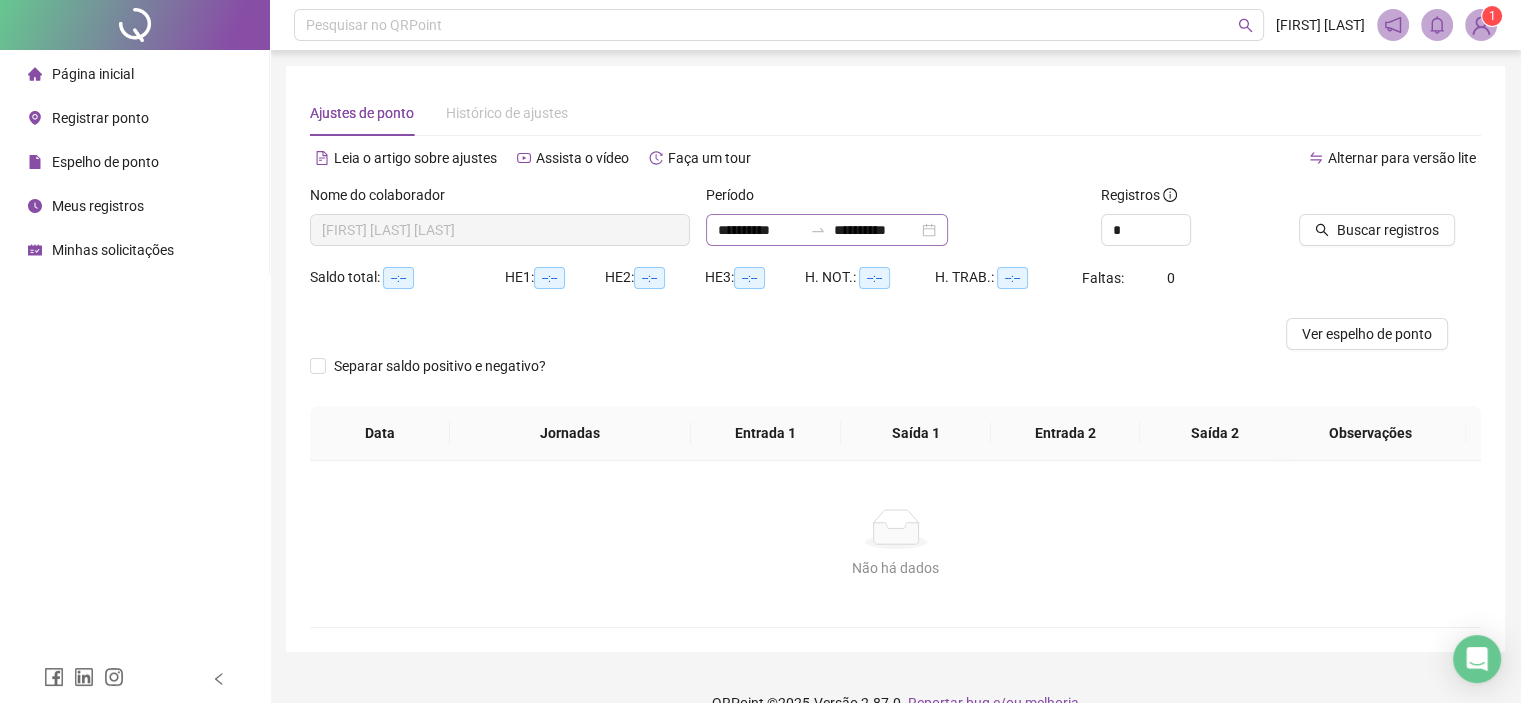 click on "**********" at bounding box center [827, 230] 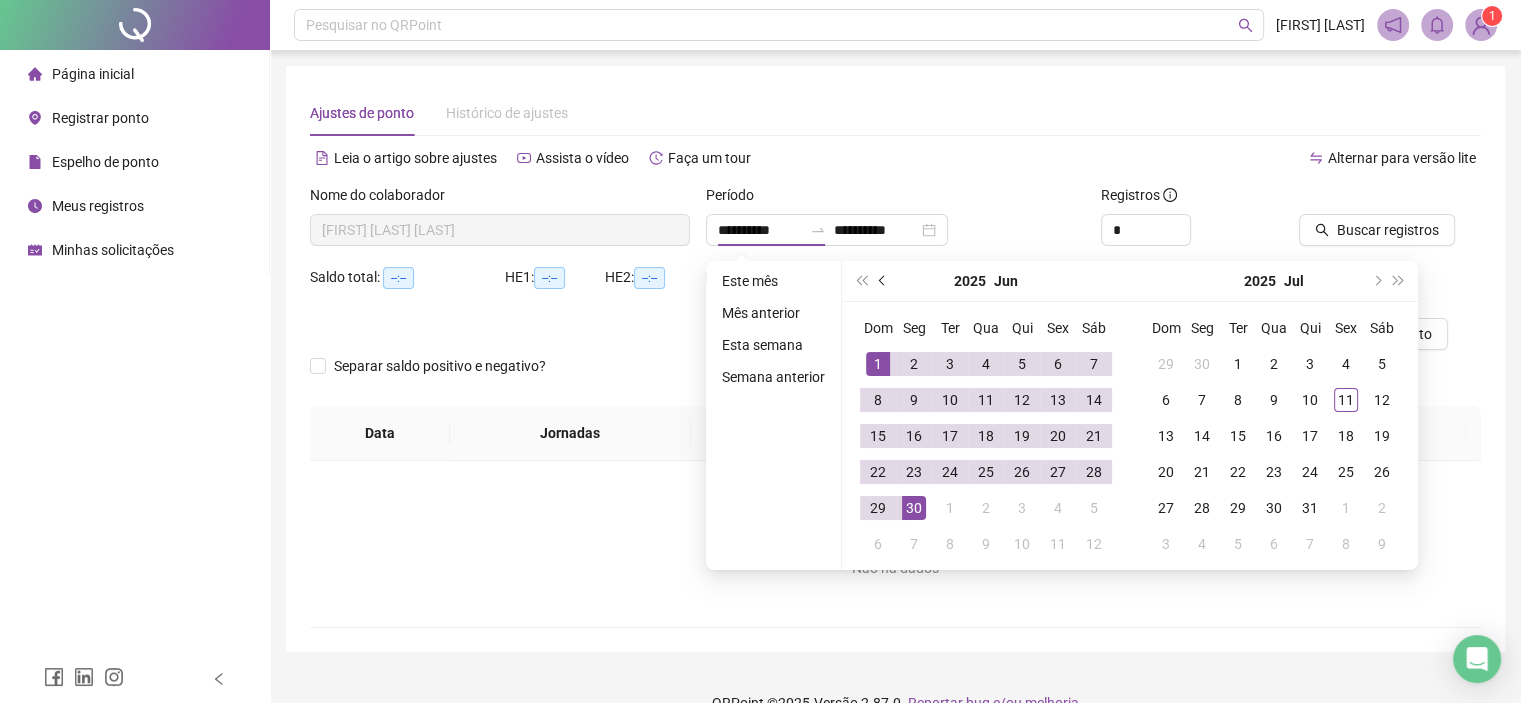 click at bounding box center [883, 281] 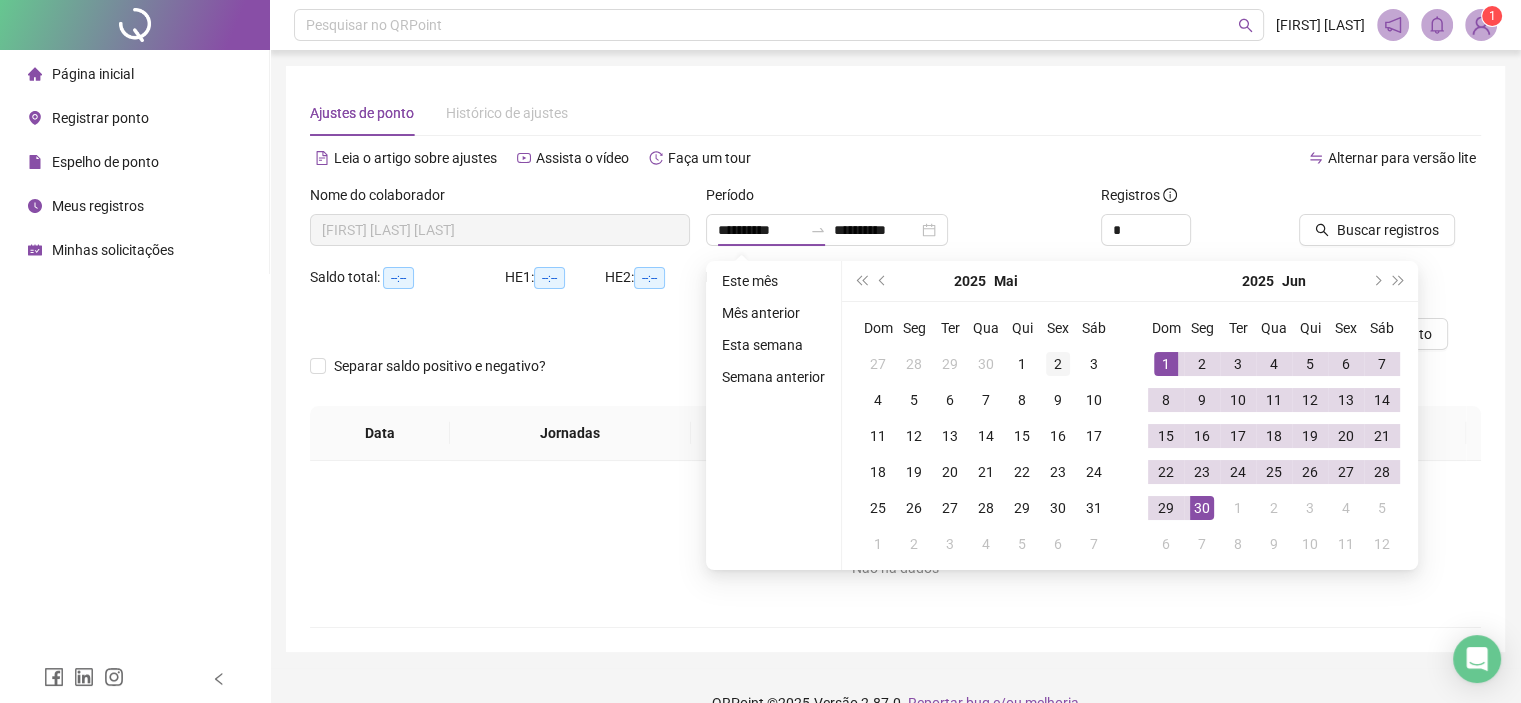 type on "**********" 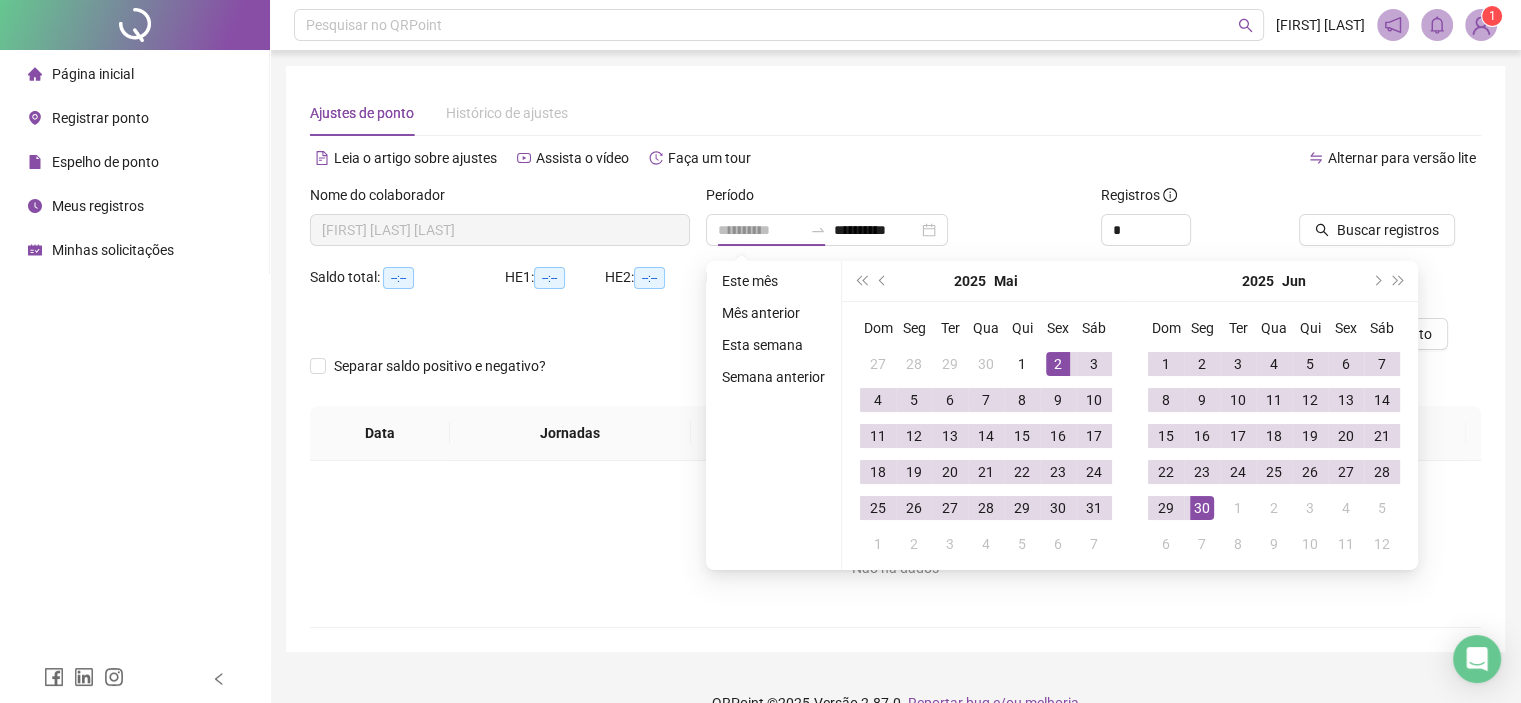 click on "2" at bounding box center [1058, 364] 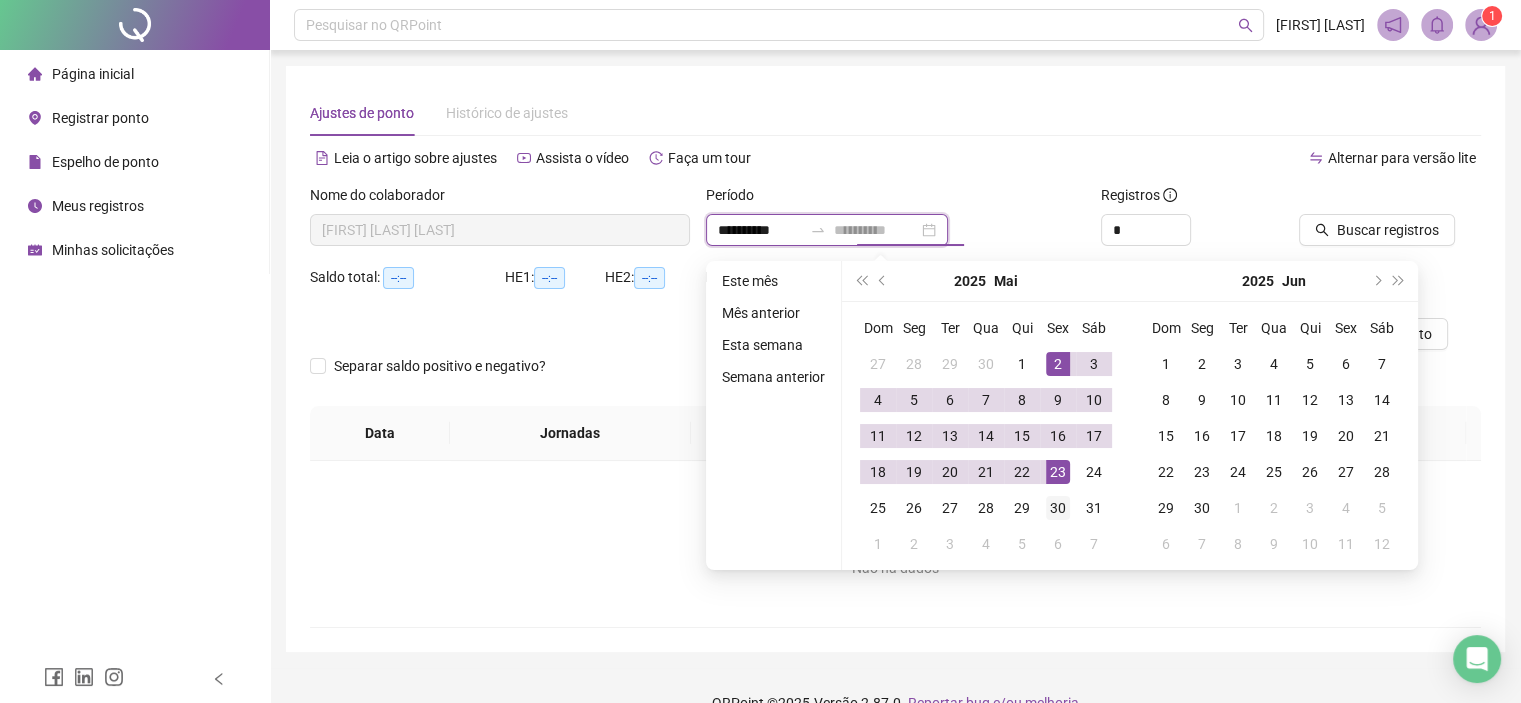 type on "**********" 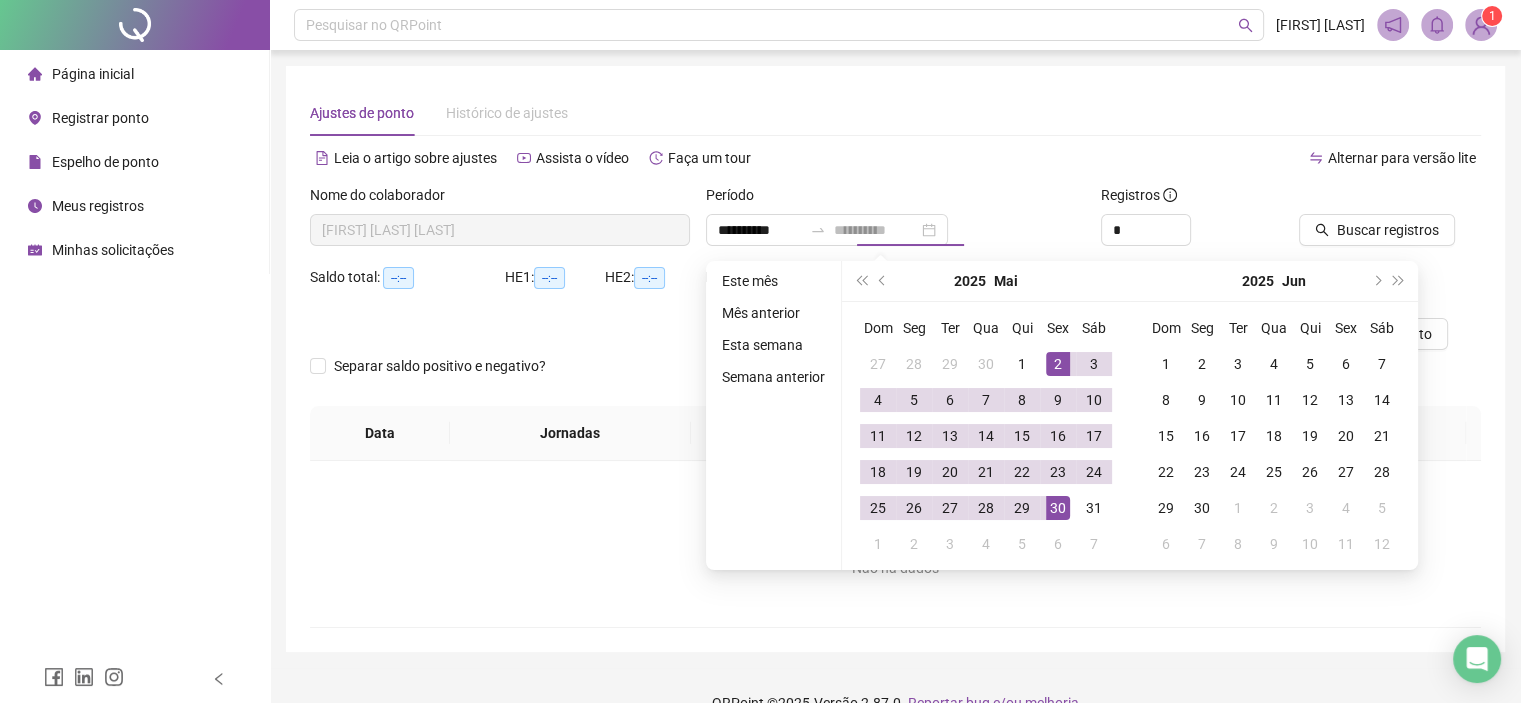 click on "30" at bounding box center (1058, 508) 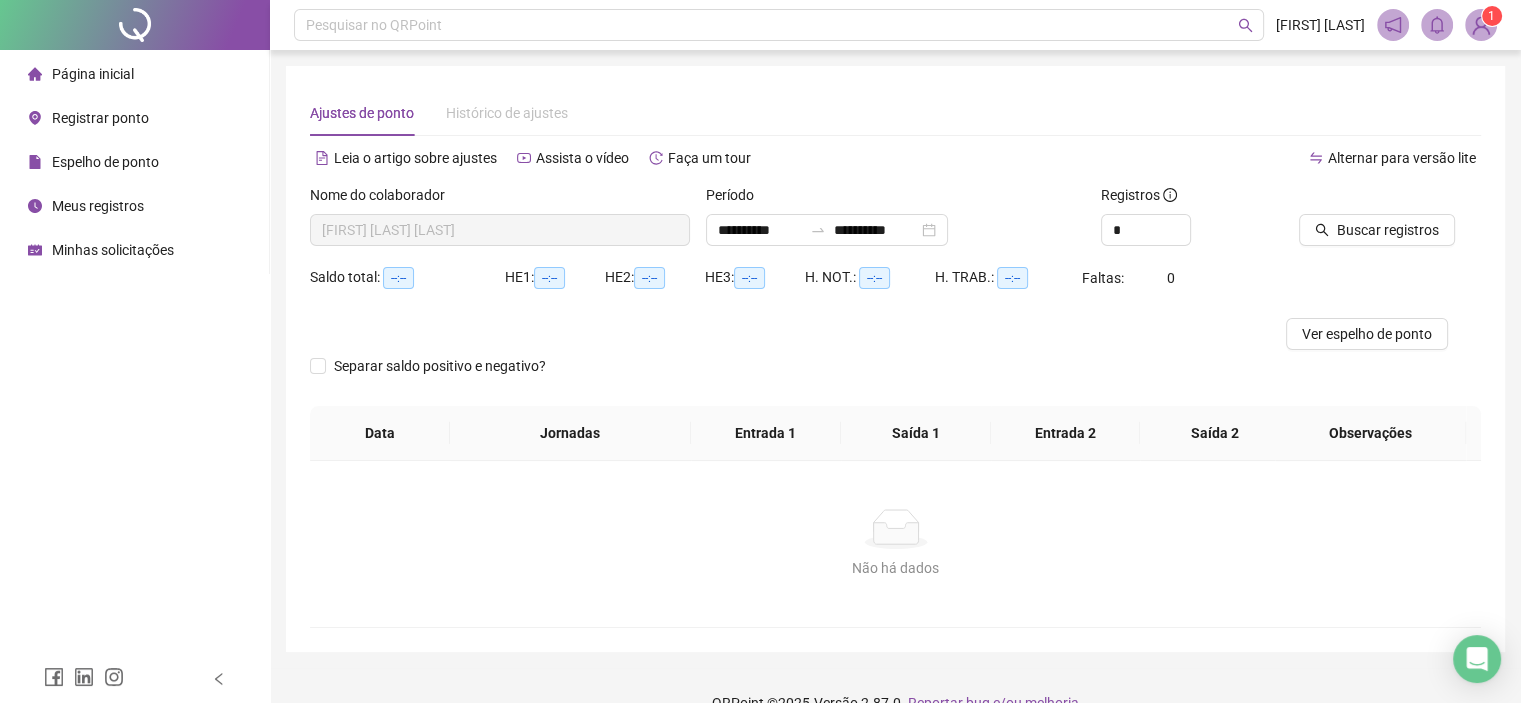 scroll, scrollTop: 34, scrollLeft: 0, axis: vertical 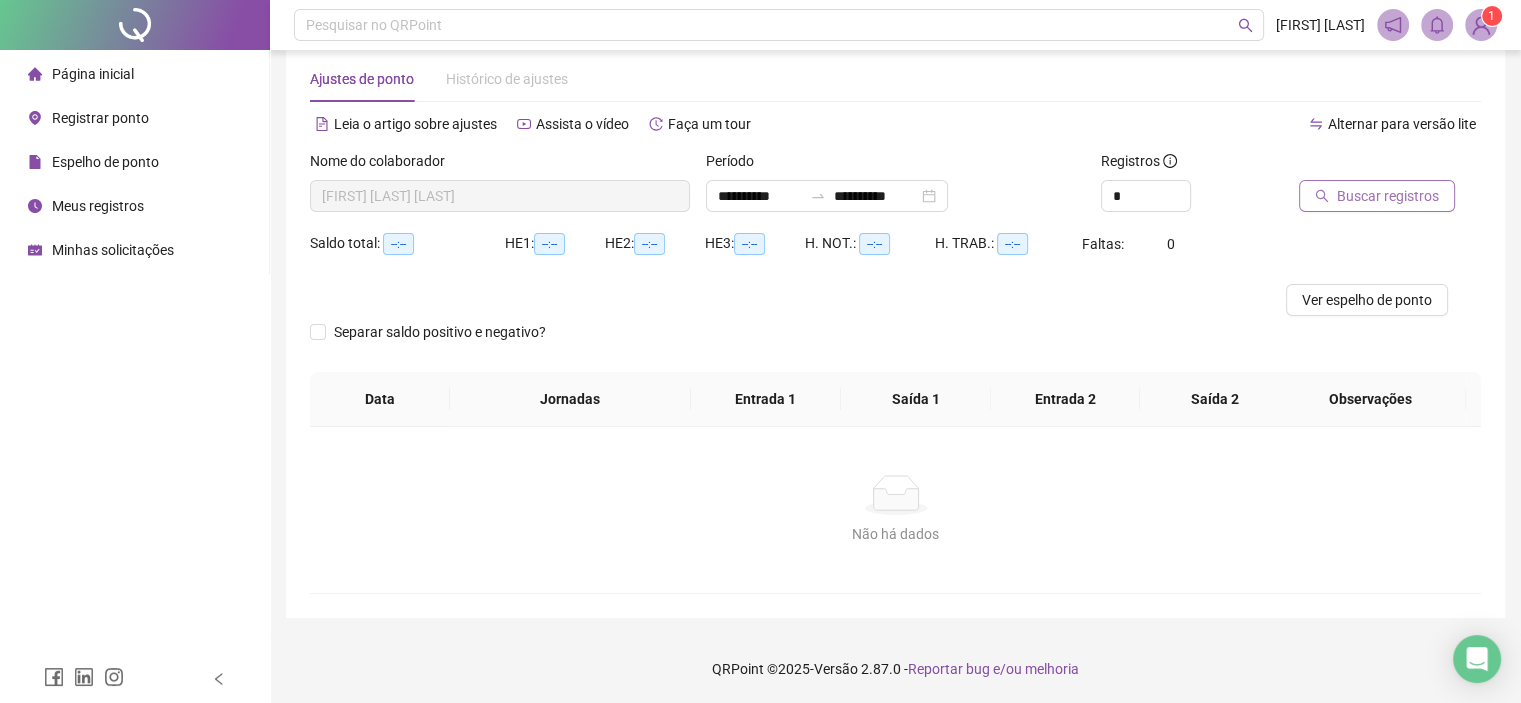 click on "Buscar registros" at bounding box center [1388, 196] 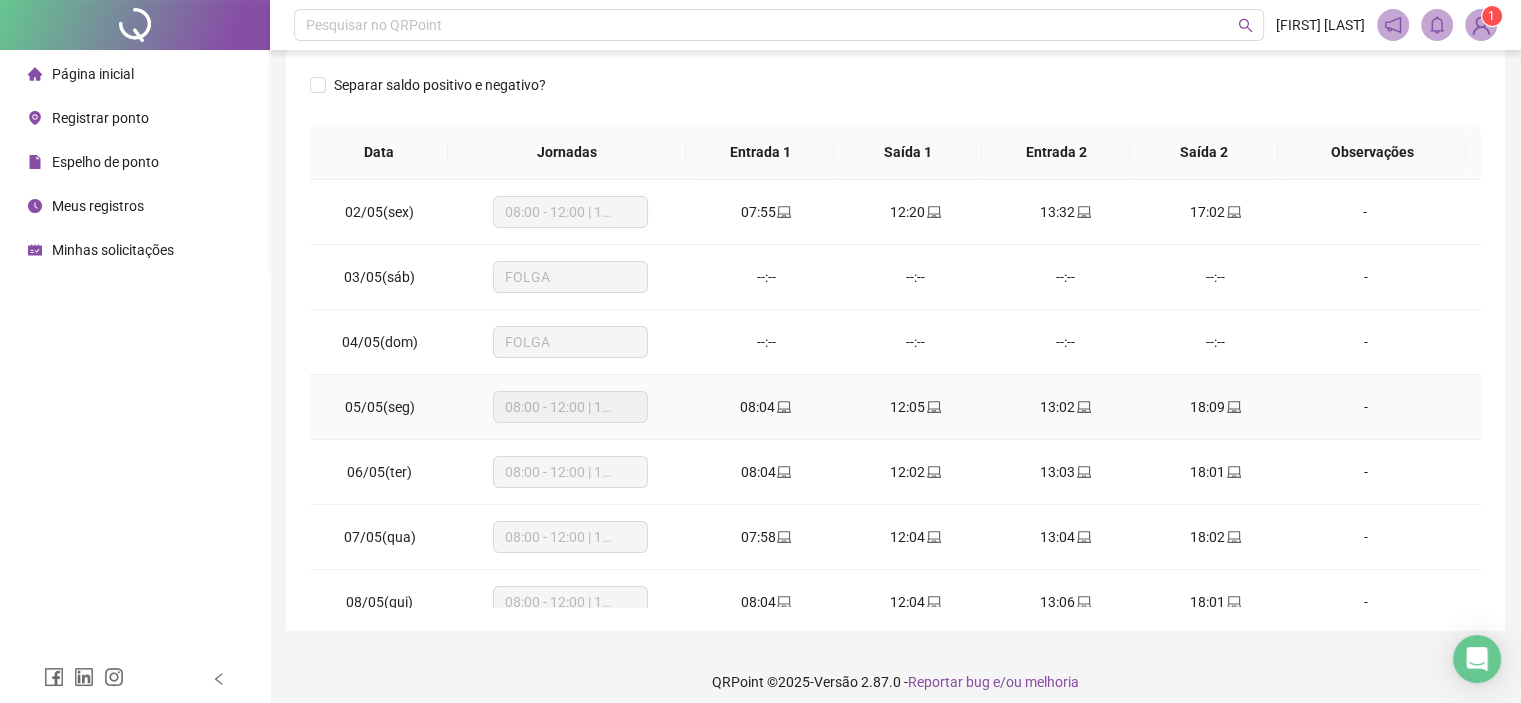 scroll, scrollTop: 318, scrollLeft: 0, axis: vertical 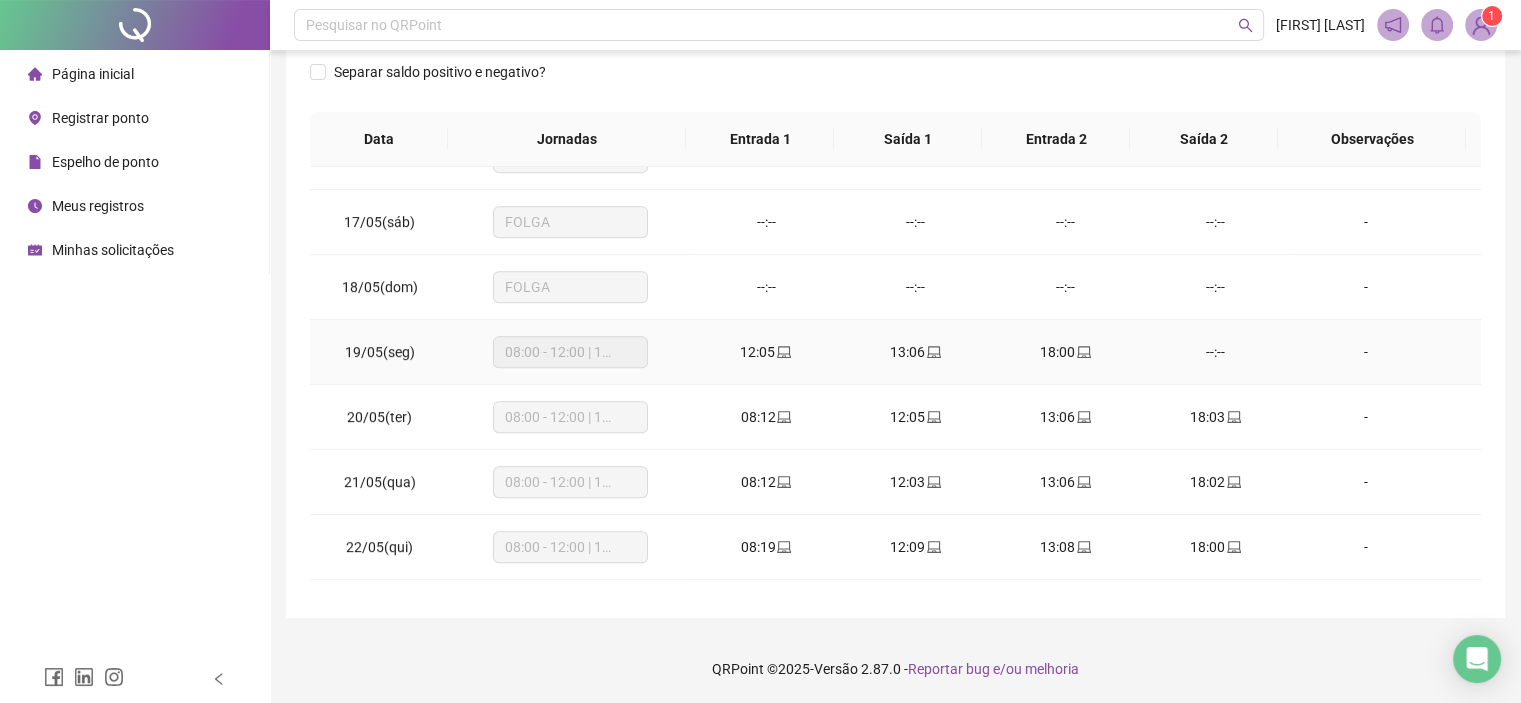 click on "13:06" at bounding box center (916, 352) 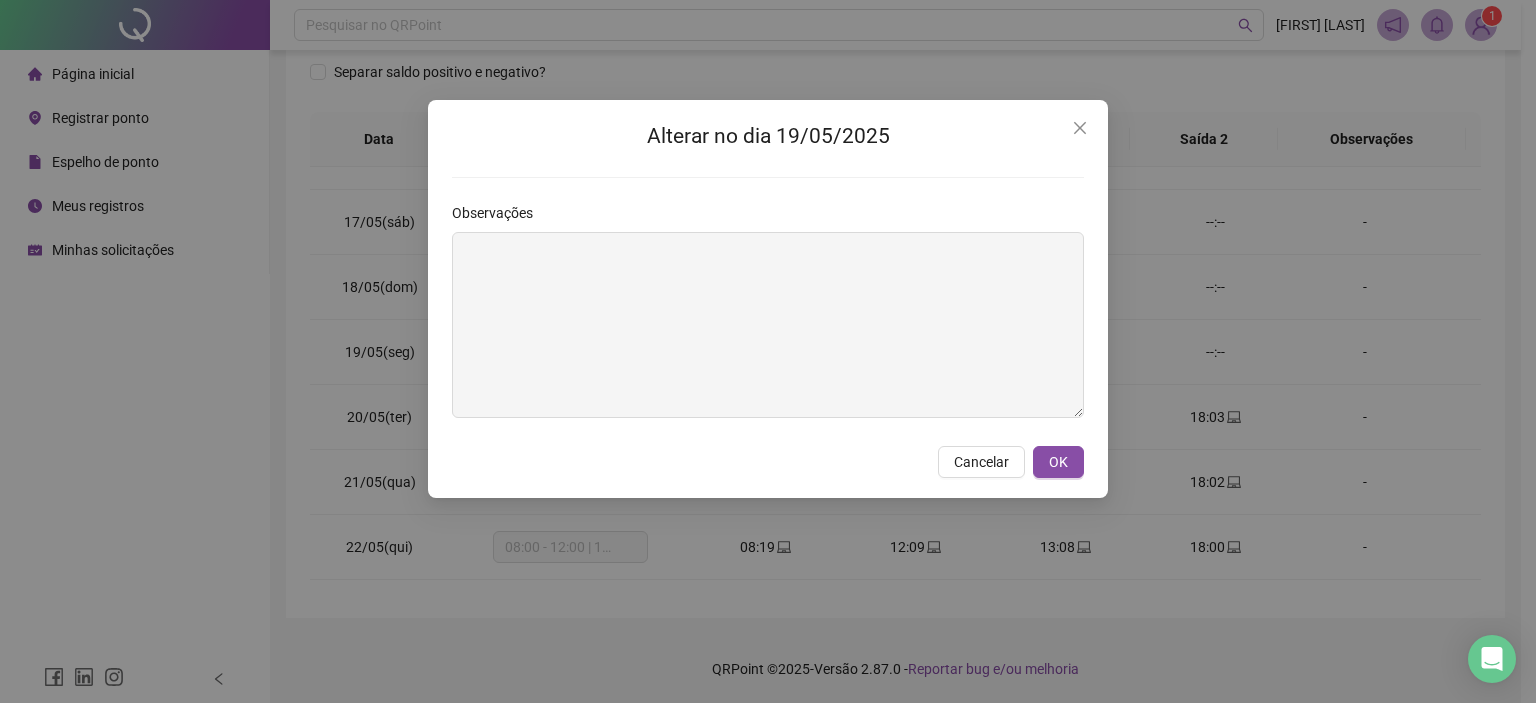 click 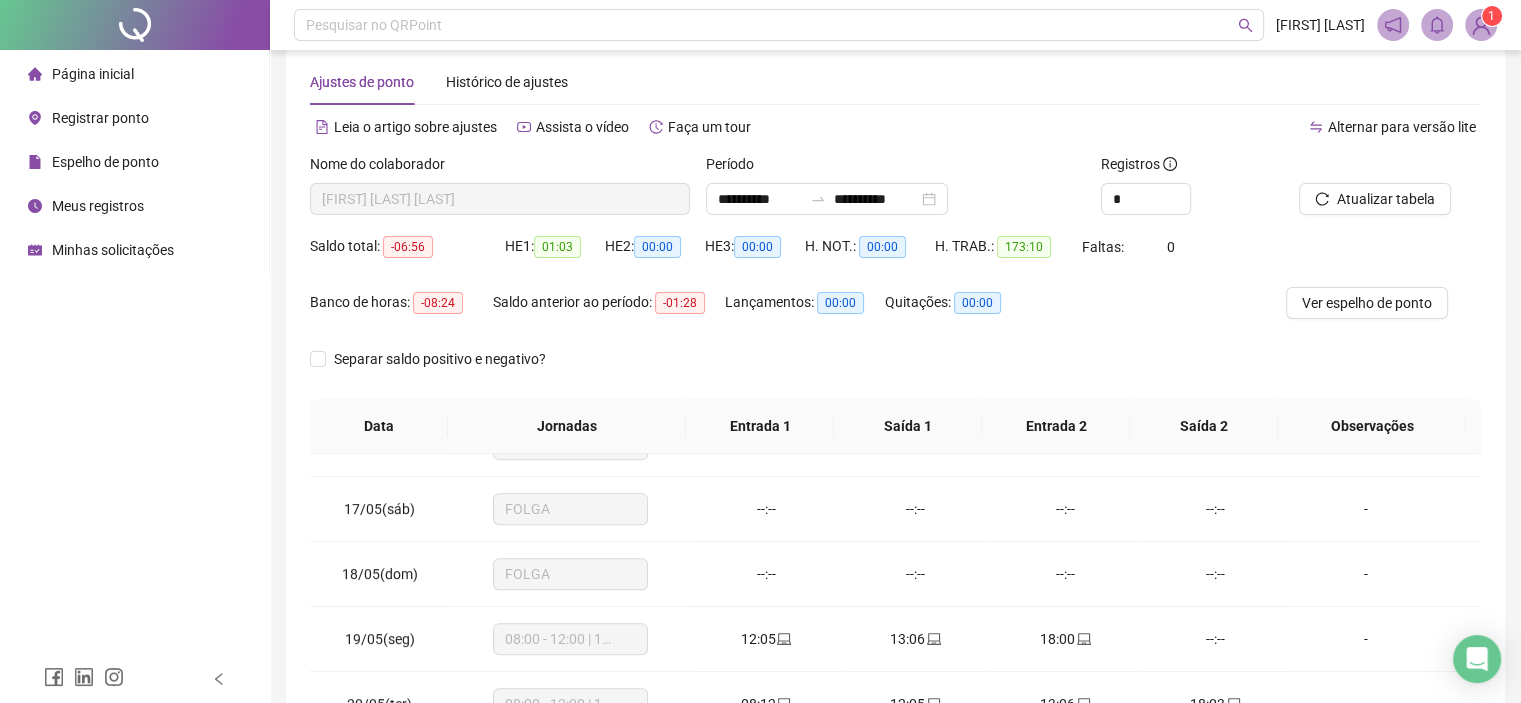 scroll, scrollTop: 18, scrollLeft: 0, axis: vertical 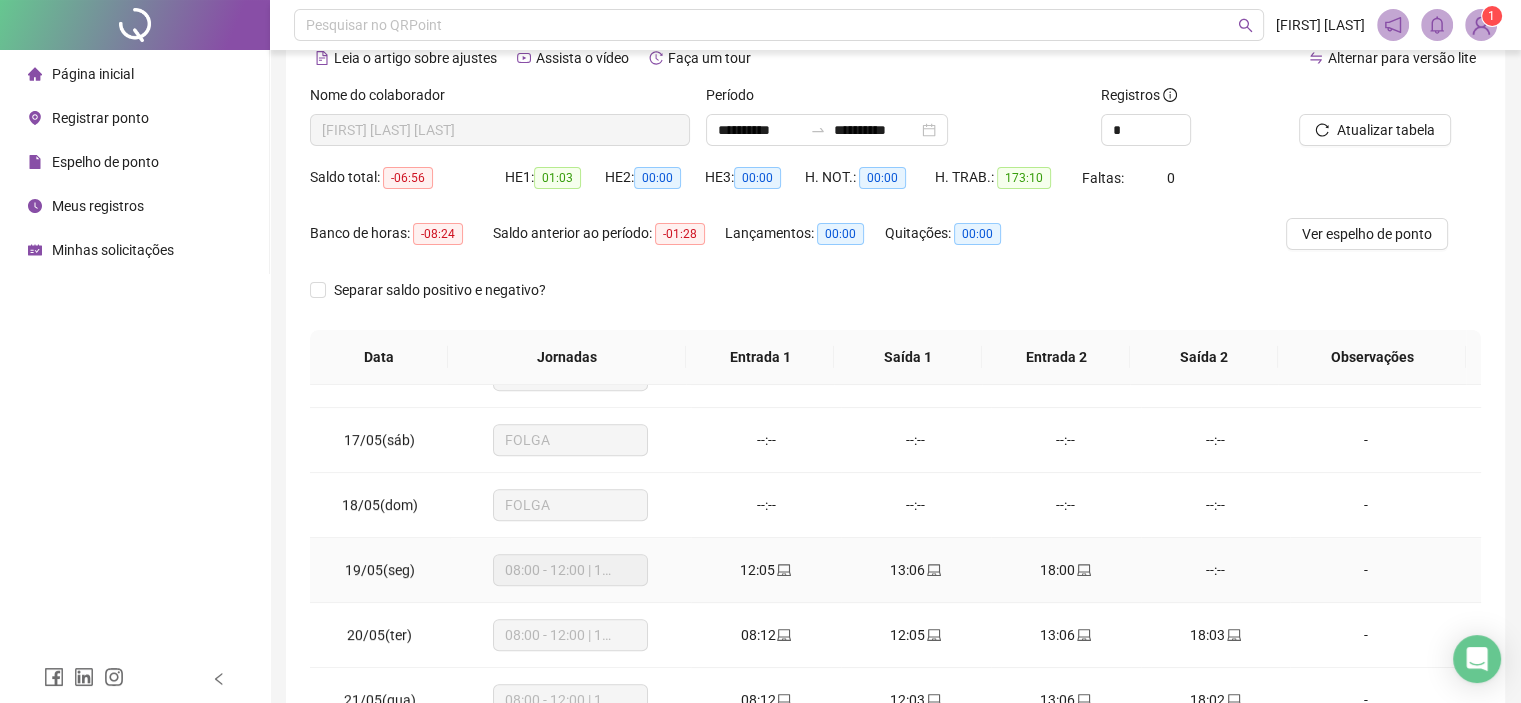 click on "-" at bounding box center (1365, 570) 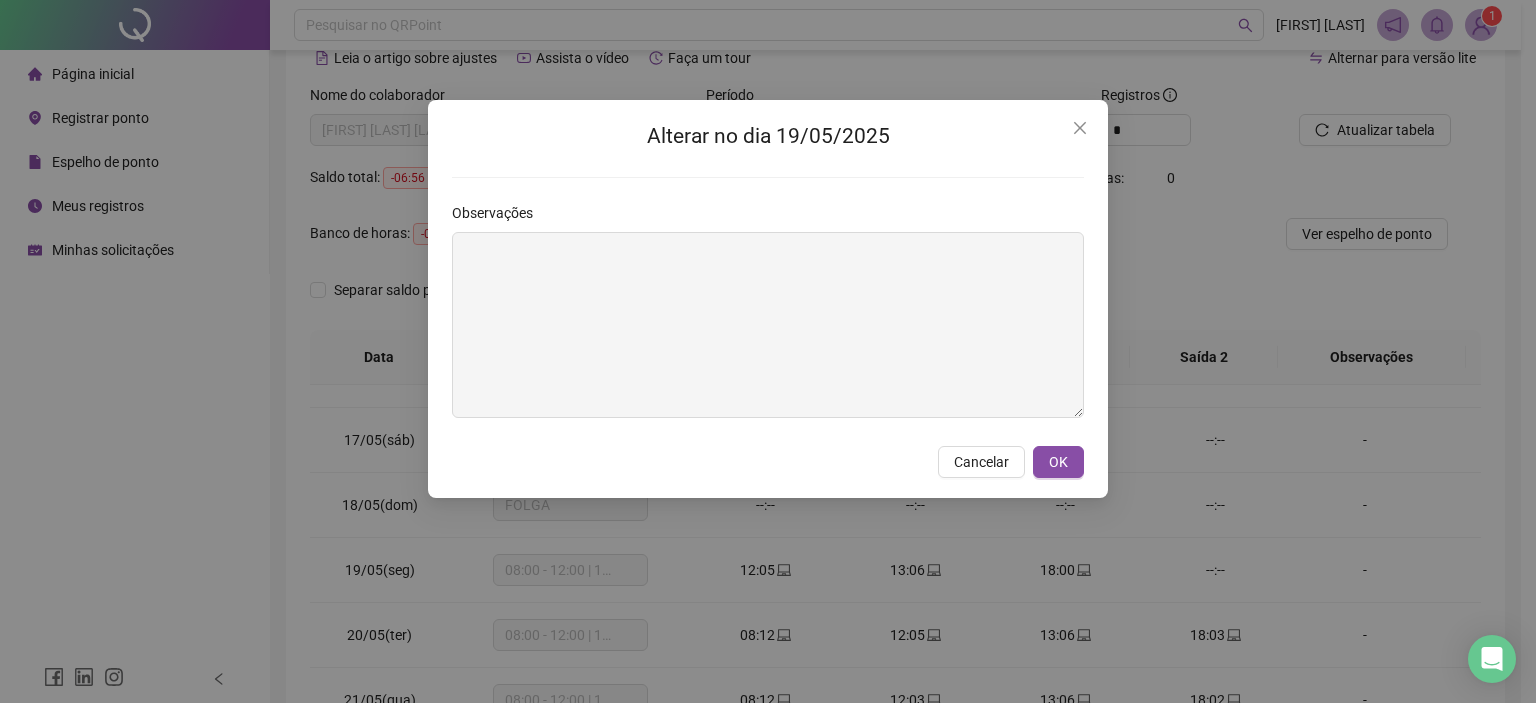 drag, startPoint x: 1080, startPoint y: 117, endPoint x: 1113, endPoint y: 179, distance: 70.23532 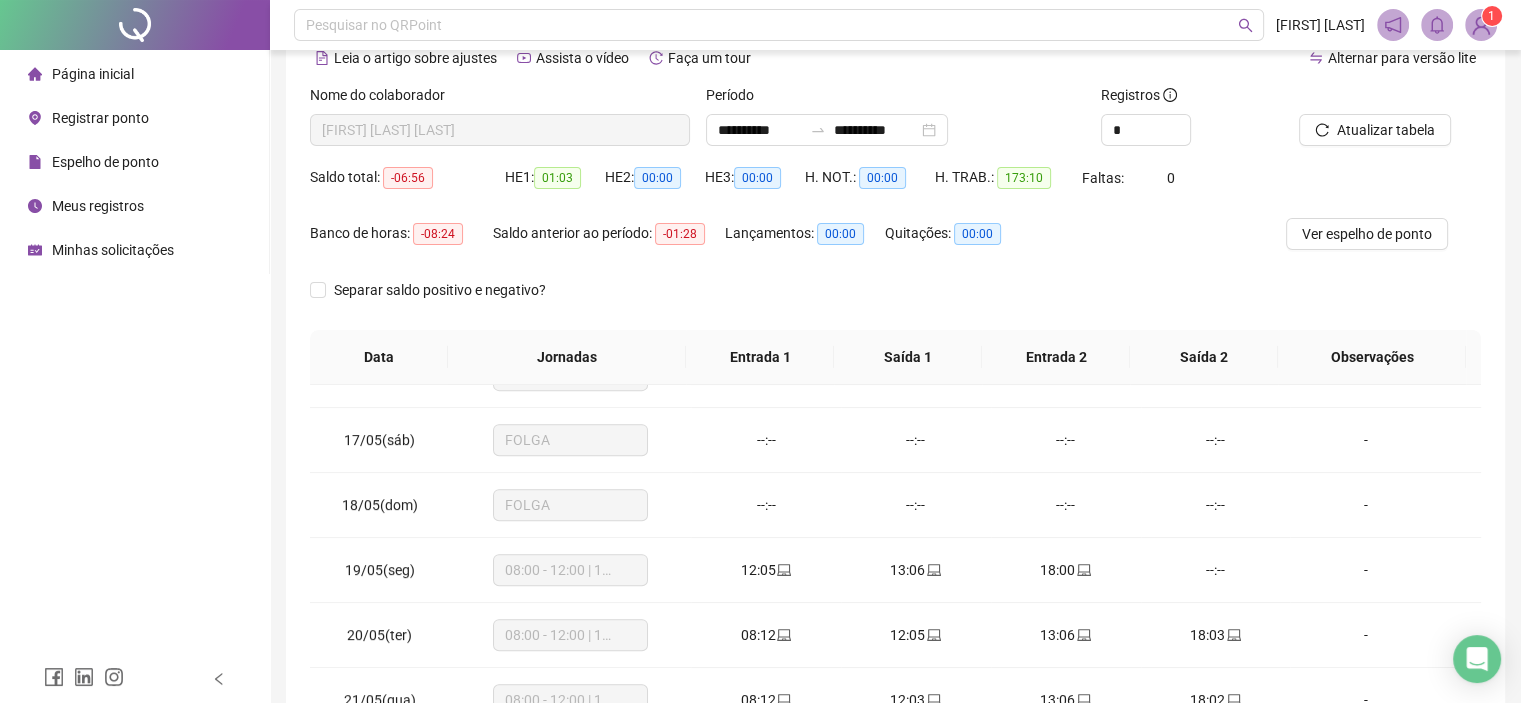 click on "Página inicial" at bounding box center (93, 74) 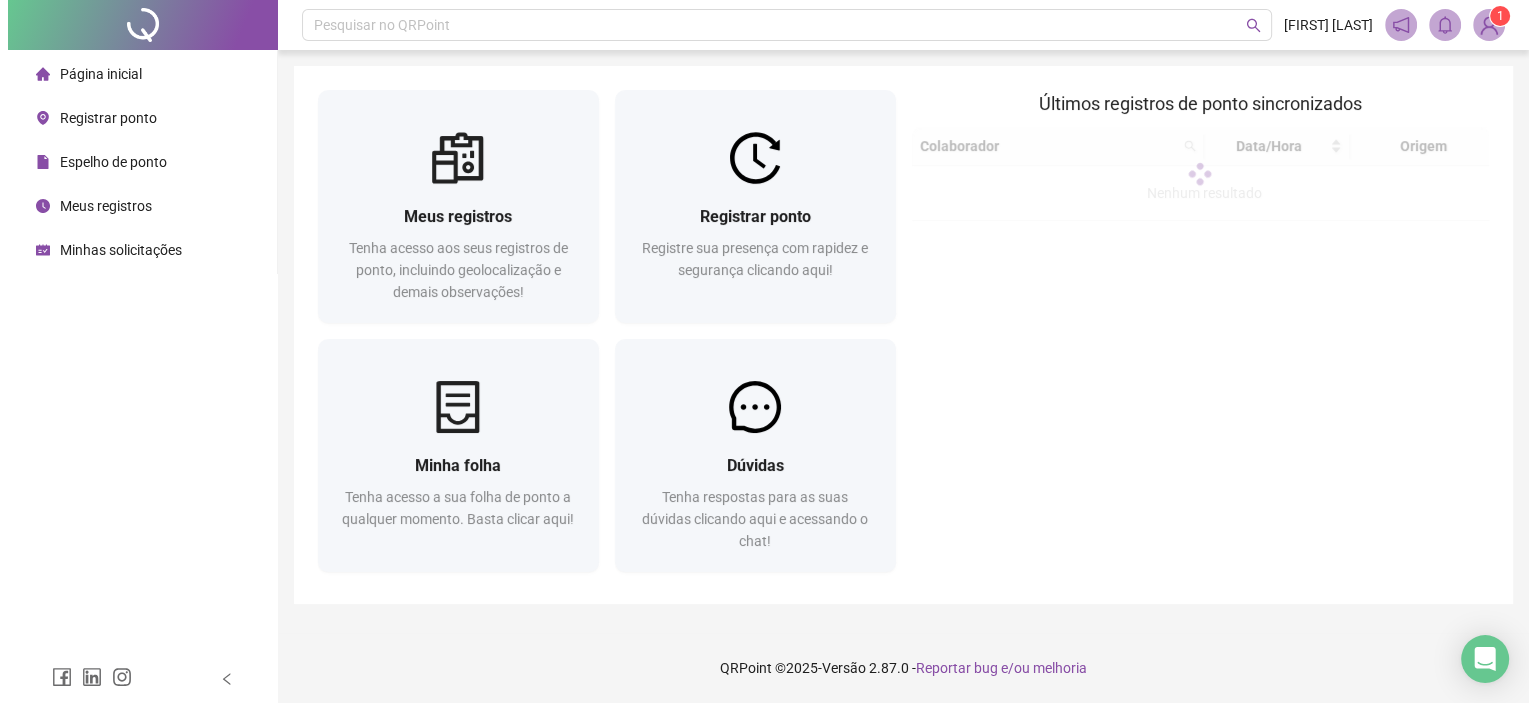 scroll, scrollTop: 0, scrollLeft: 0, axis: both 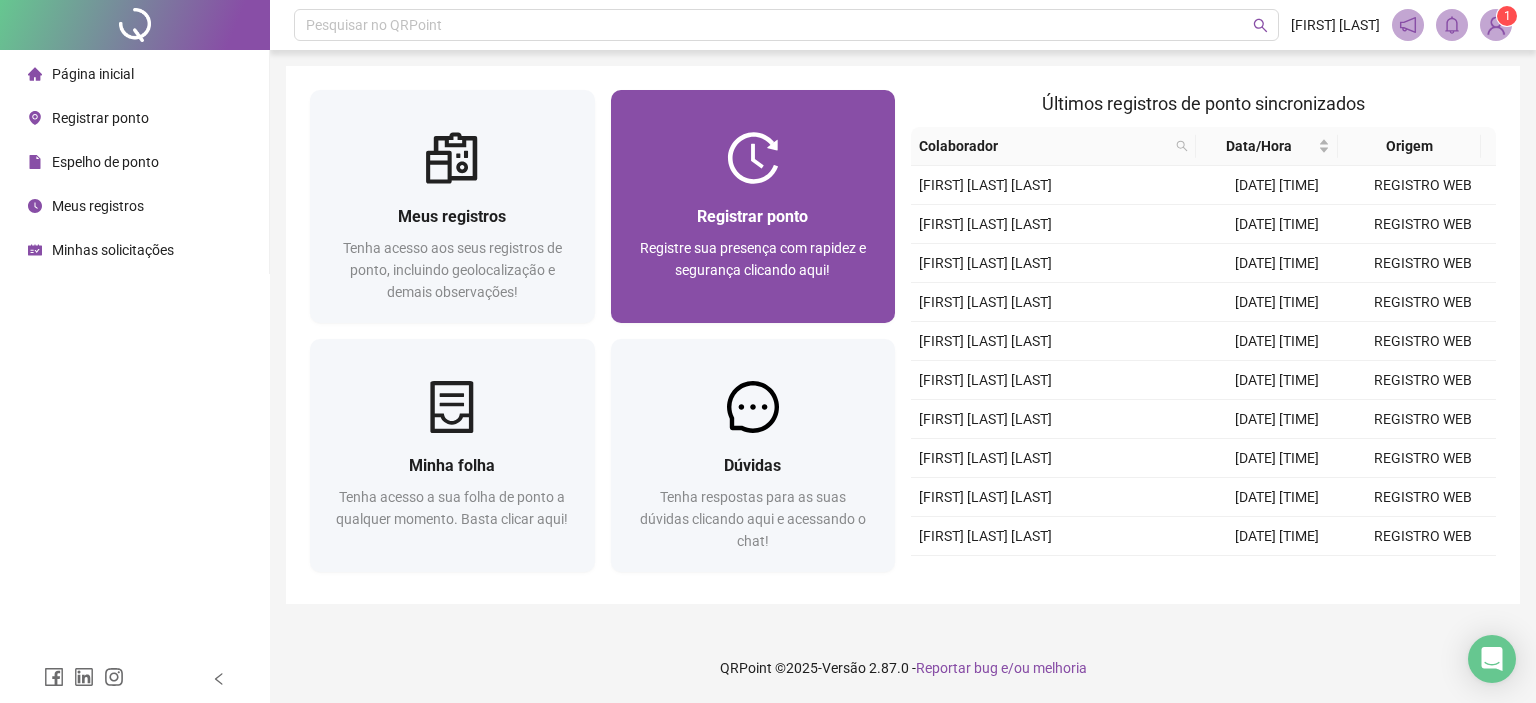 click at bounding box center [753, 158] 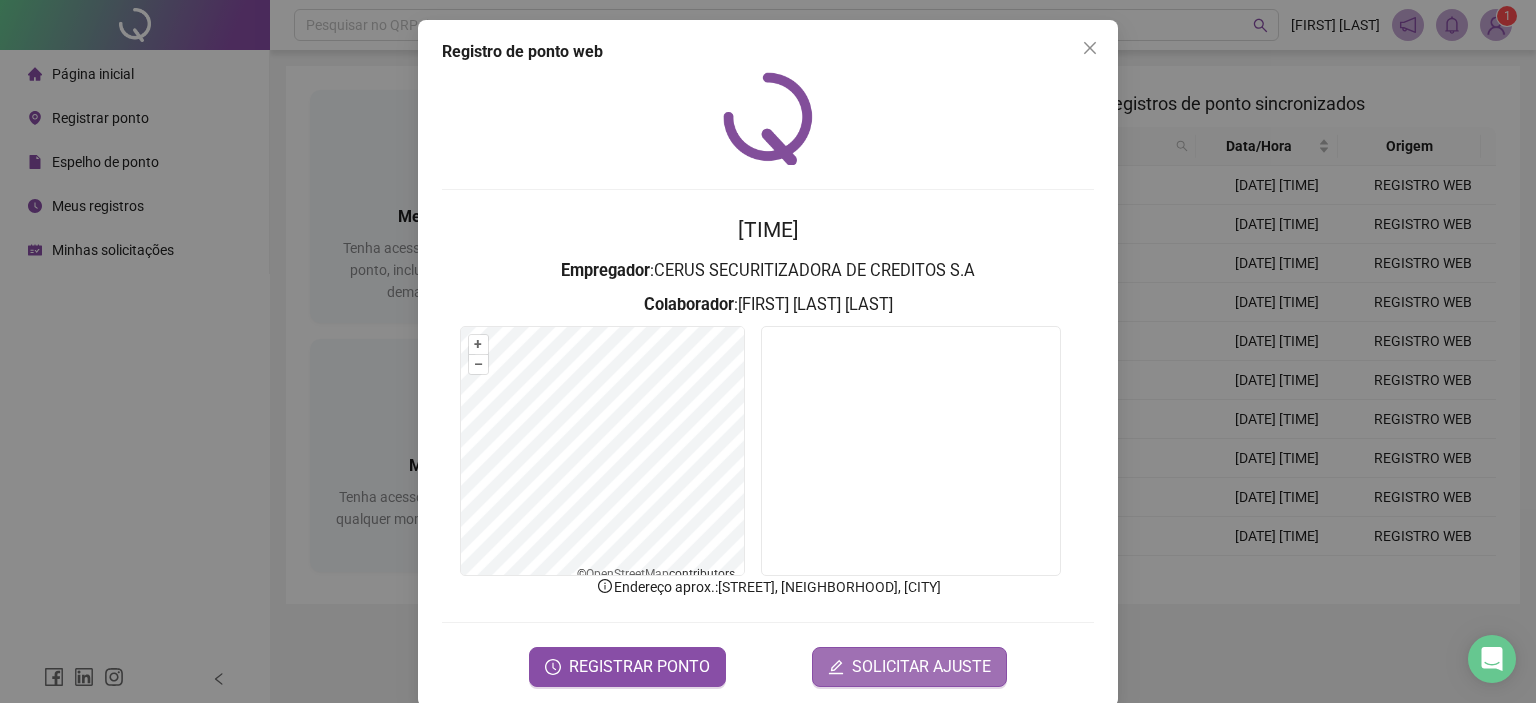 click on "SOLICITAR AJUSTE" at bounding box center [921, 667] 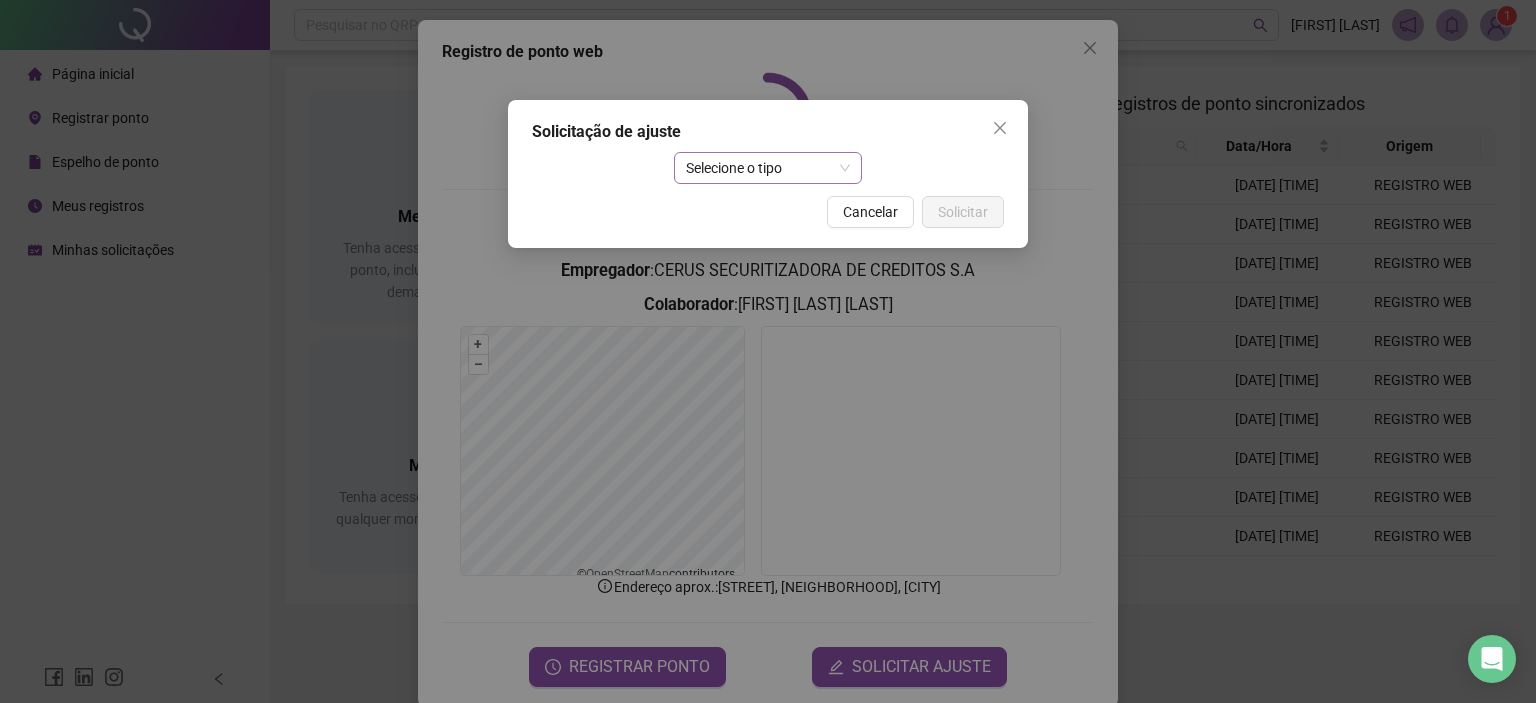 click on "Selecione o tipo" at bounding box center [768, 168] 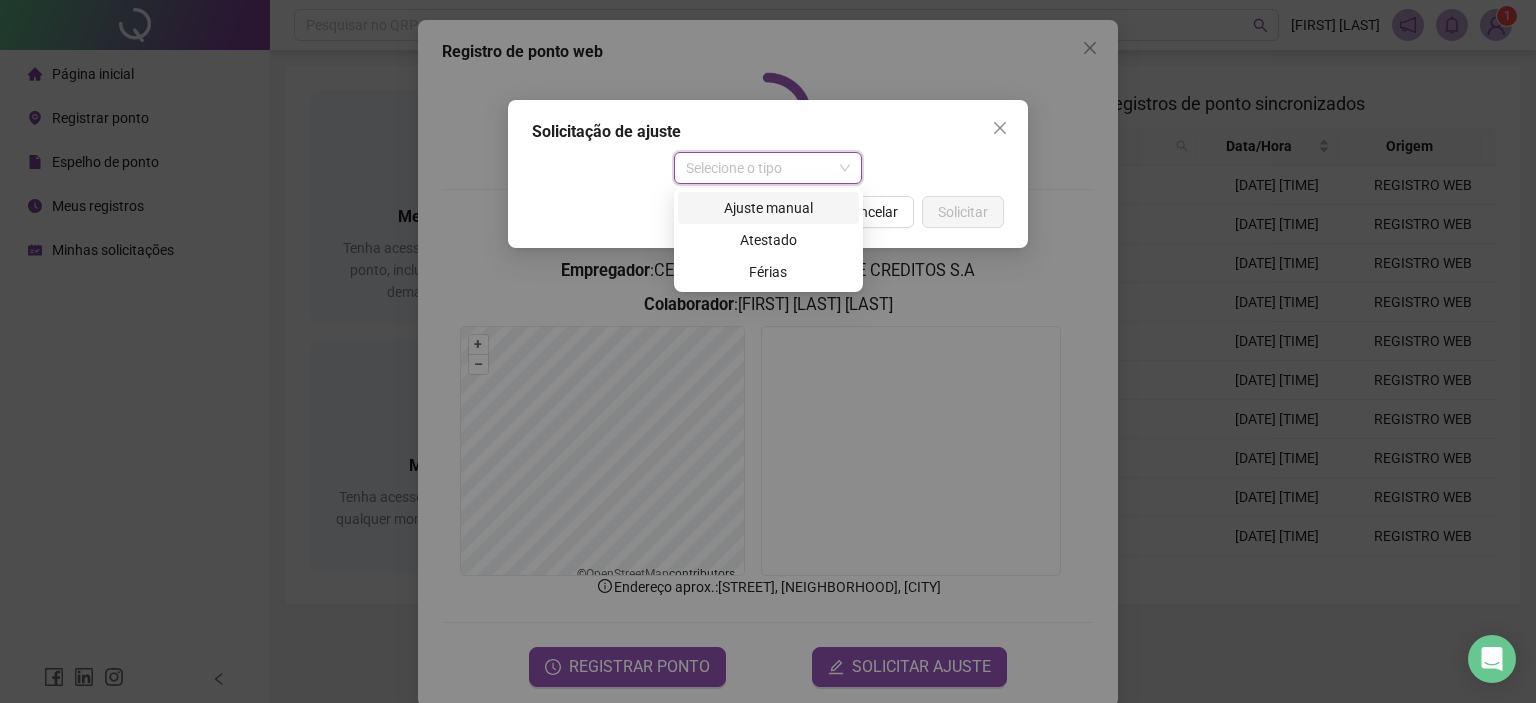 click on "Ajuste manual" at bounding box center [768, 208] 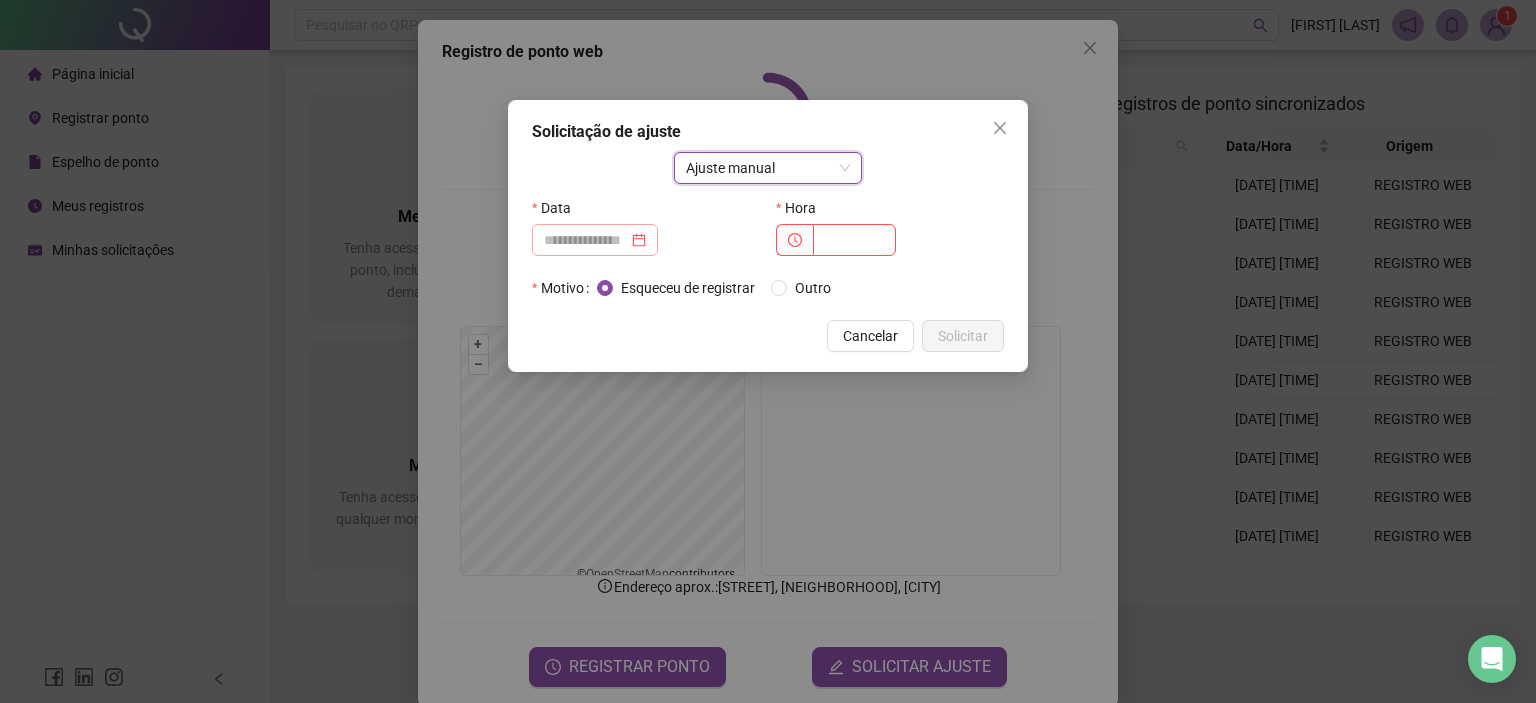 click at bounding box center [595, 240] 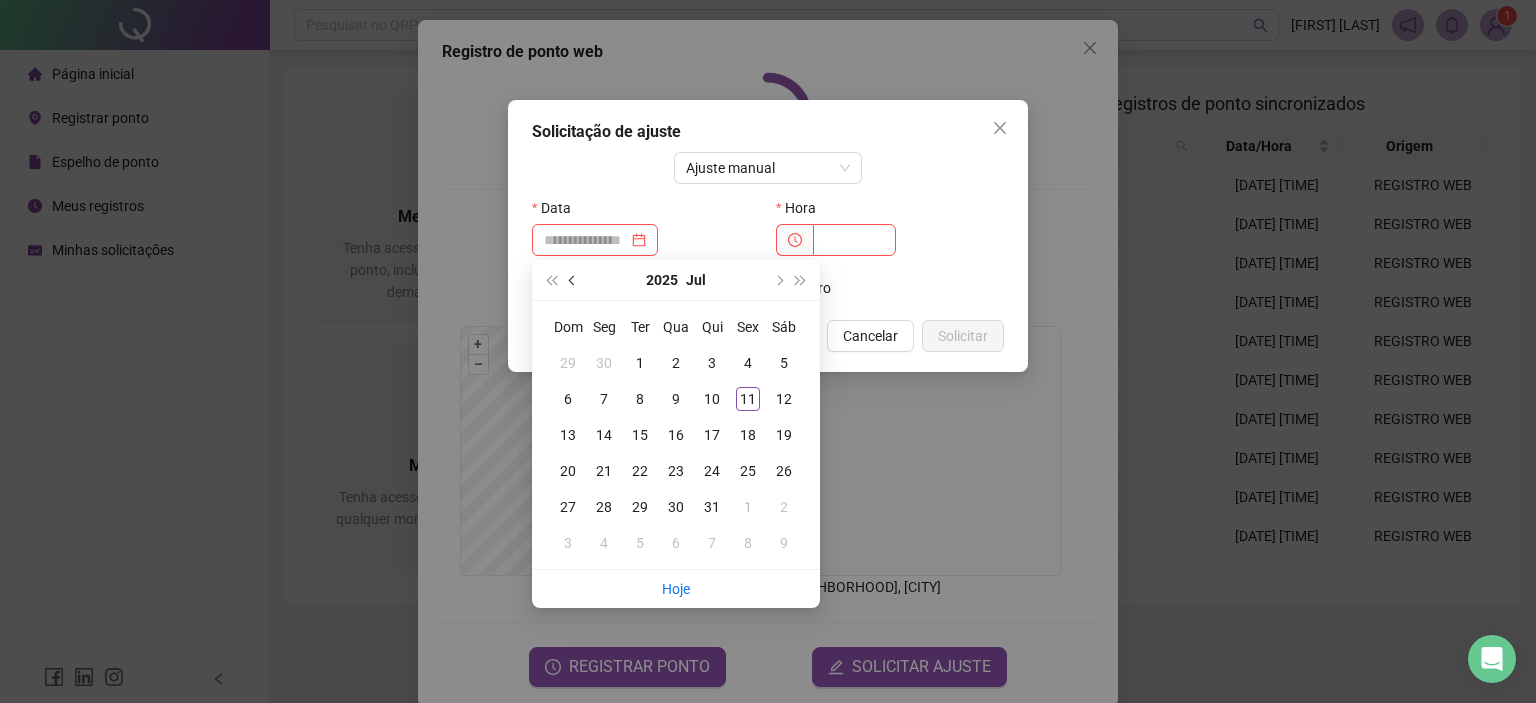 click at bounding box center (574, 280) 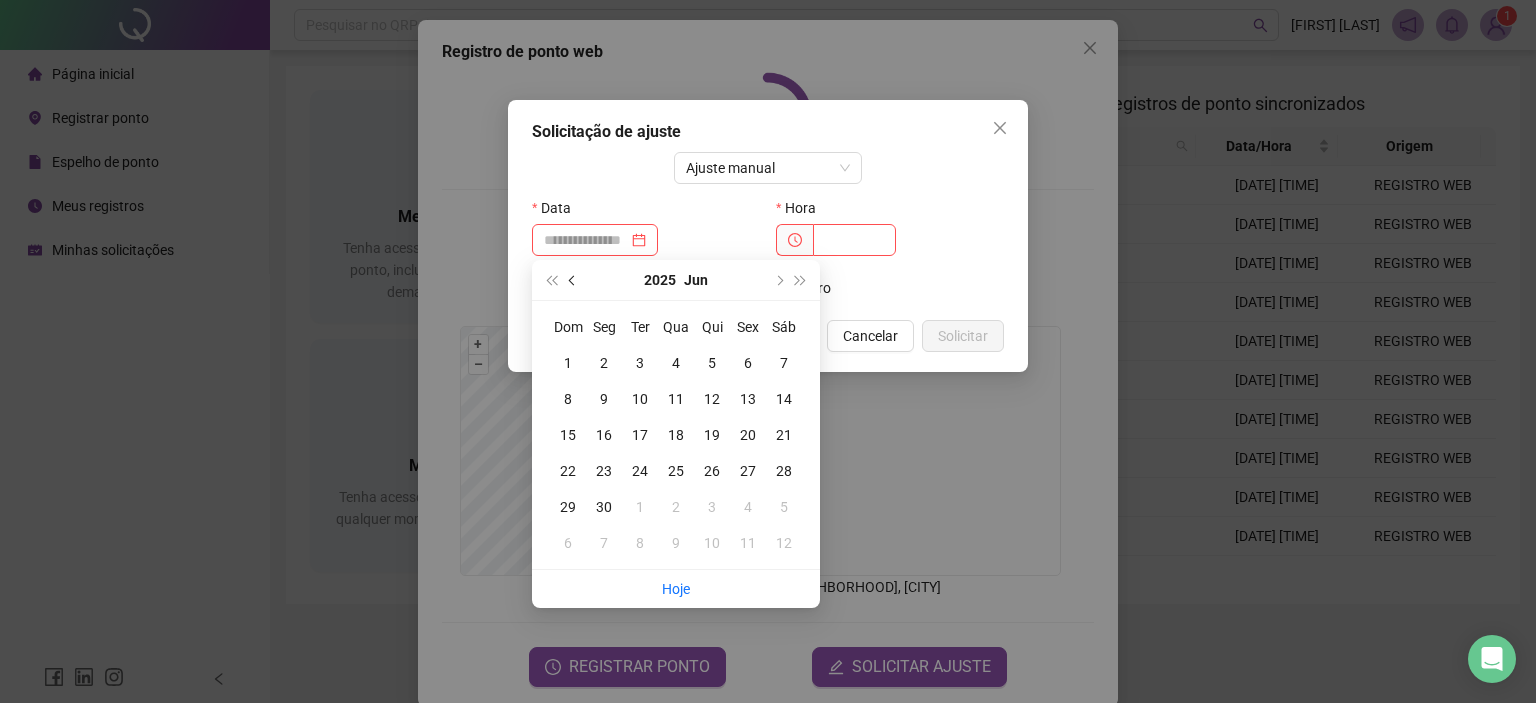 click at bounding box center (574, 280) 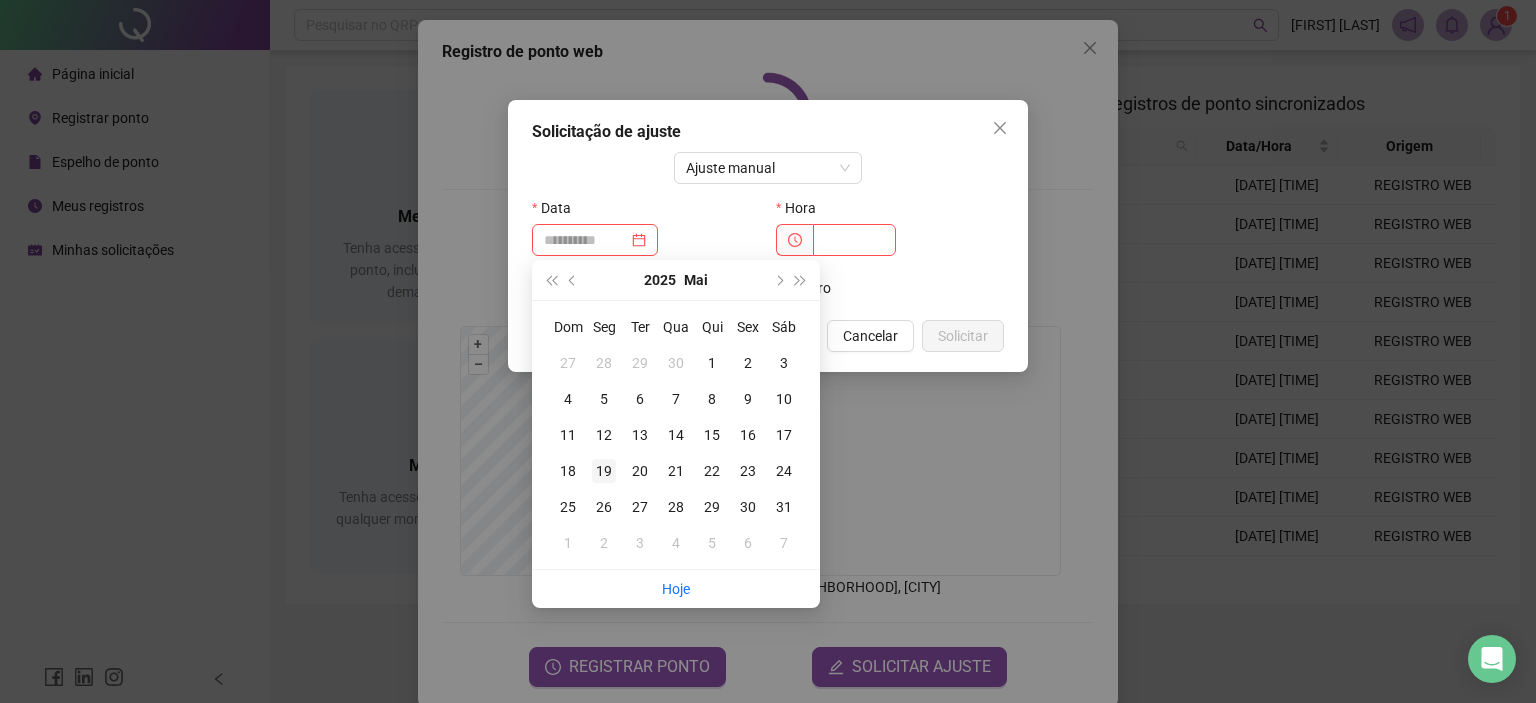 type on "**********" 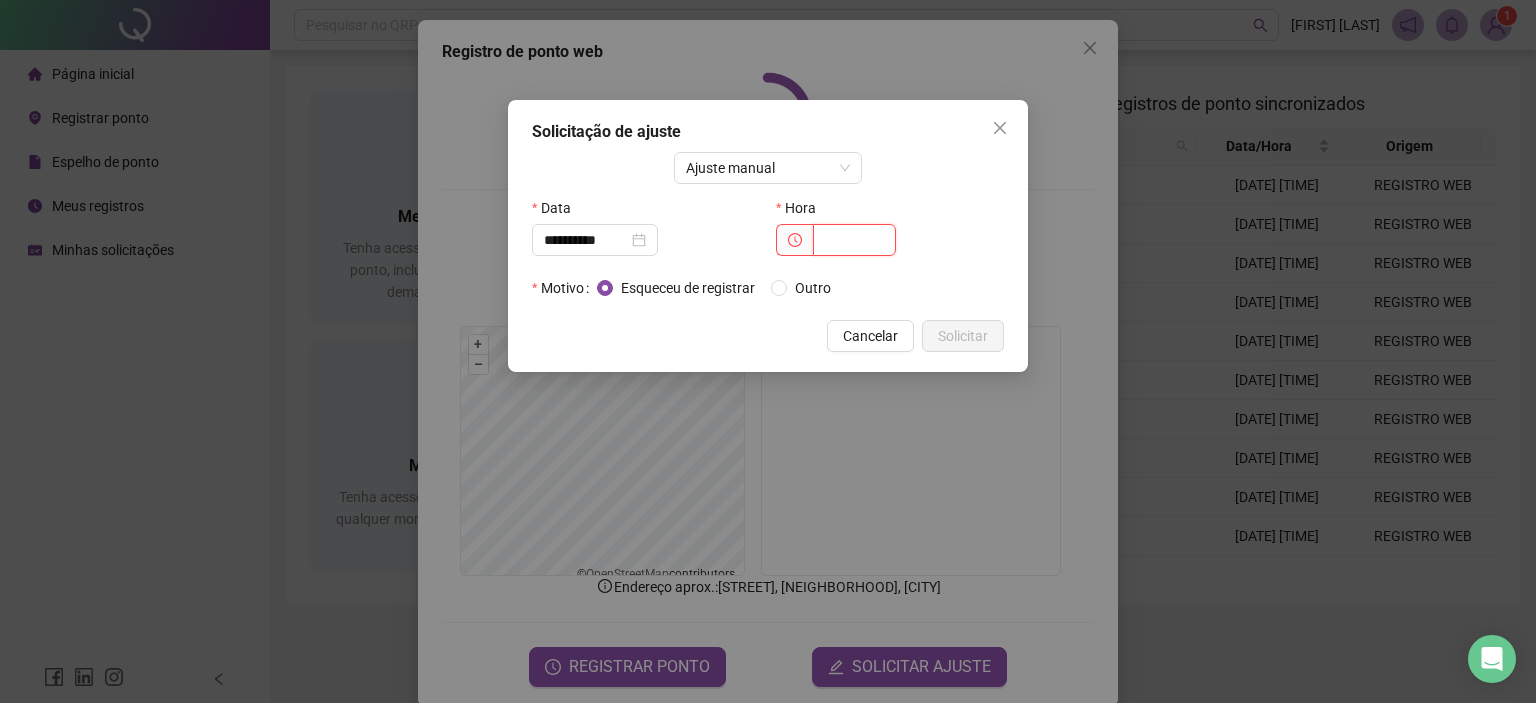 click at bounding box center [854, 240] 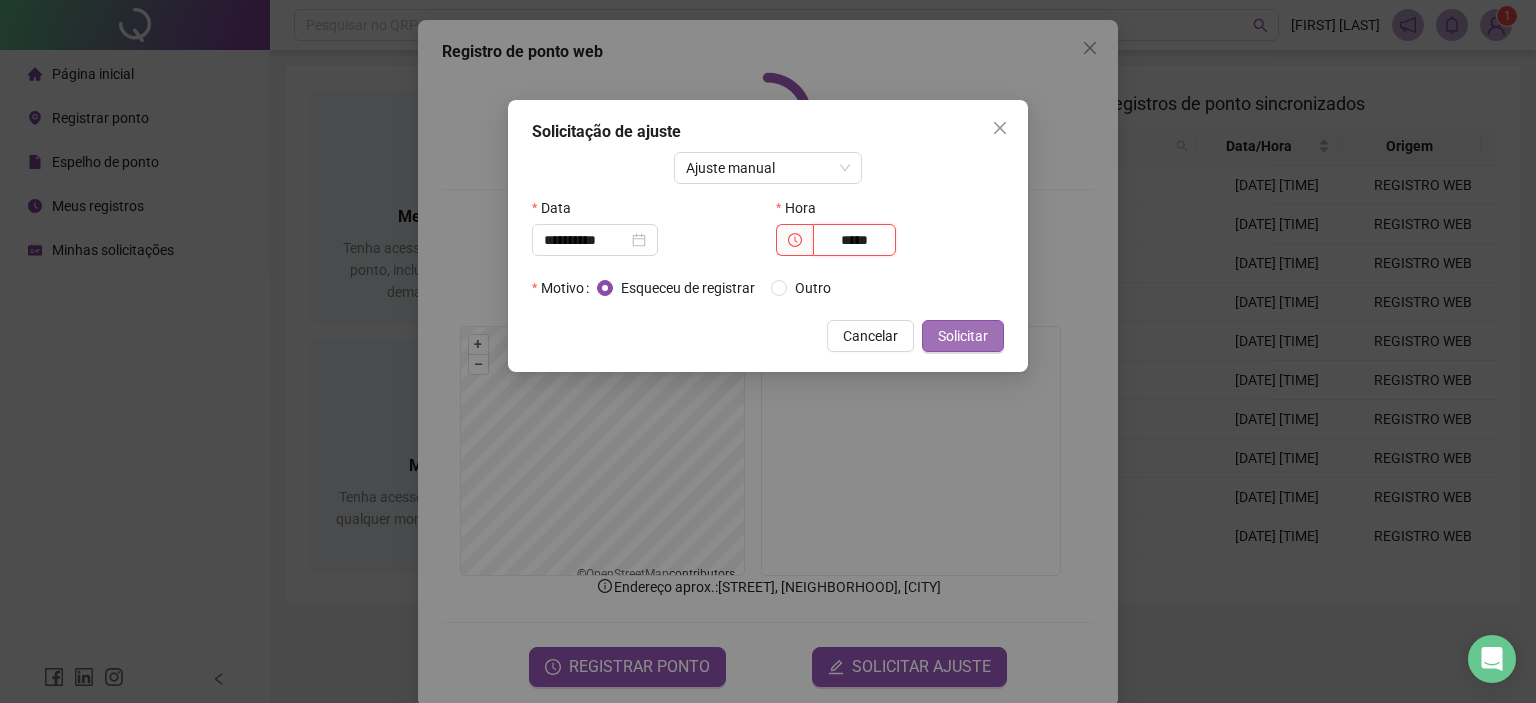 type on "*****" 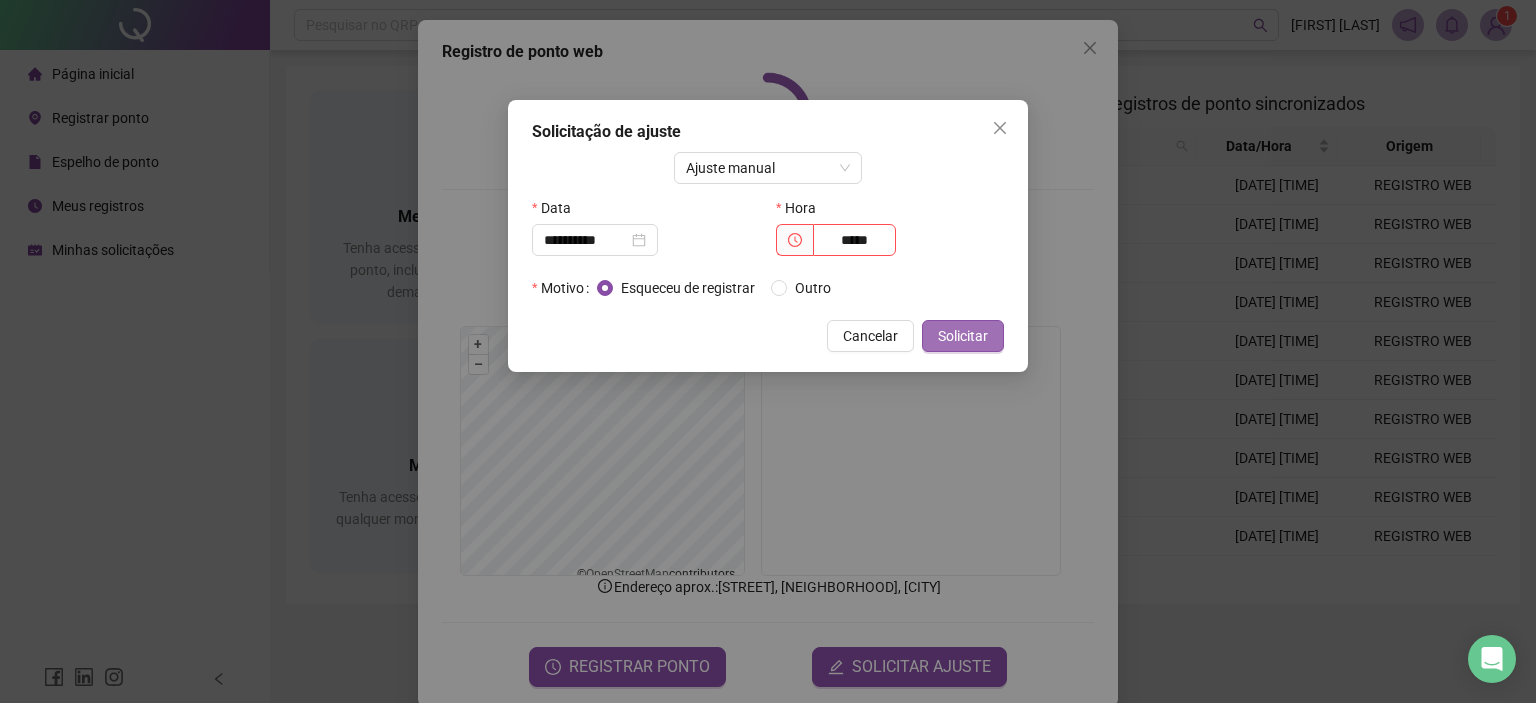 click on "Solicitar" at bounding box center [963, 336] 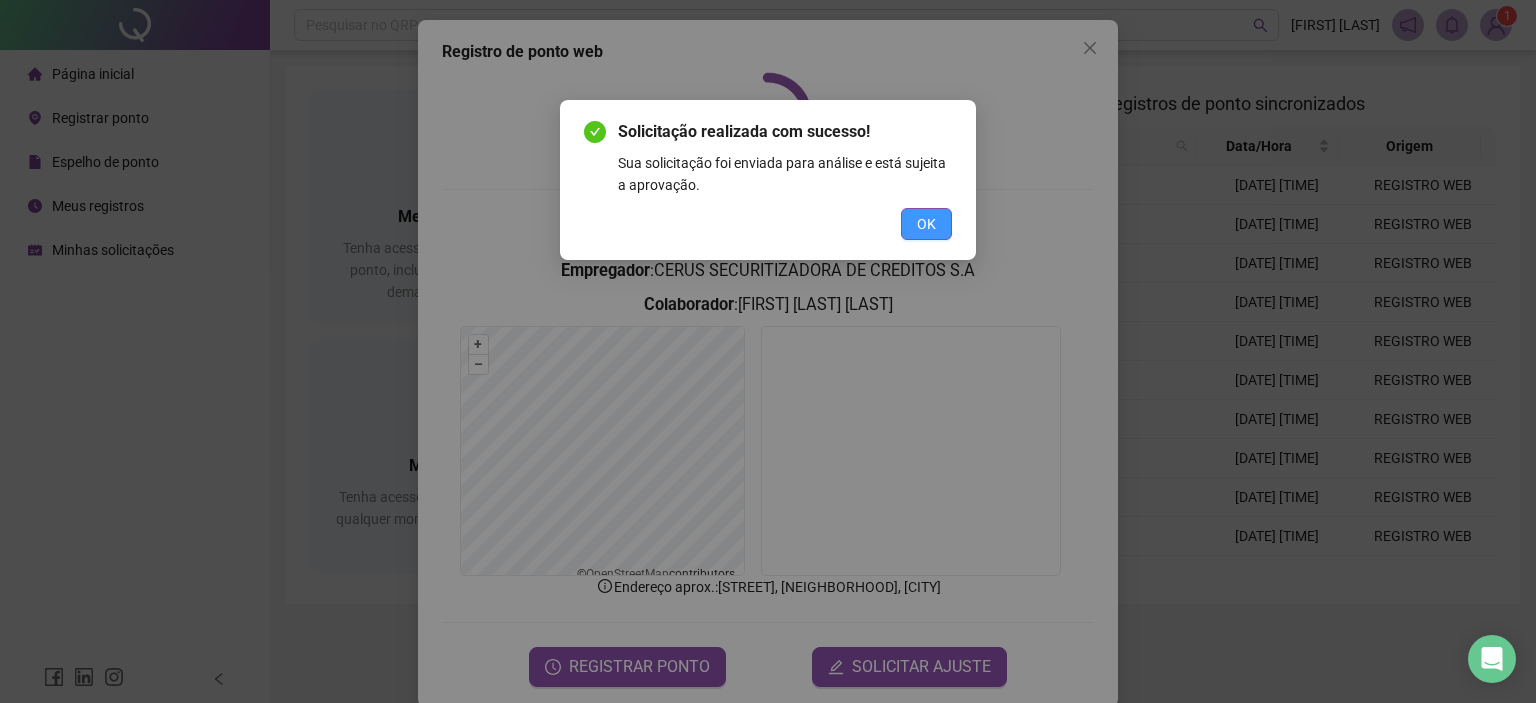 click on "OK" at bounding box center (926, 224) 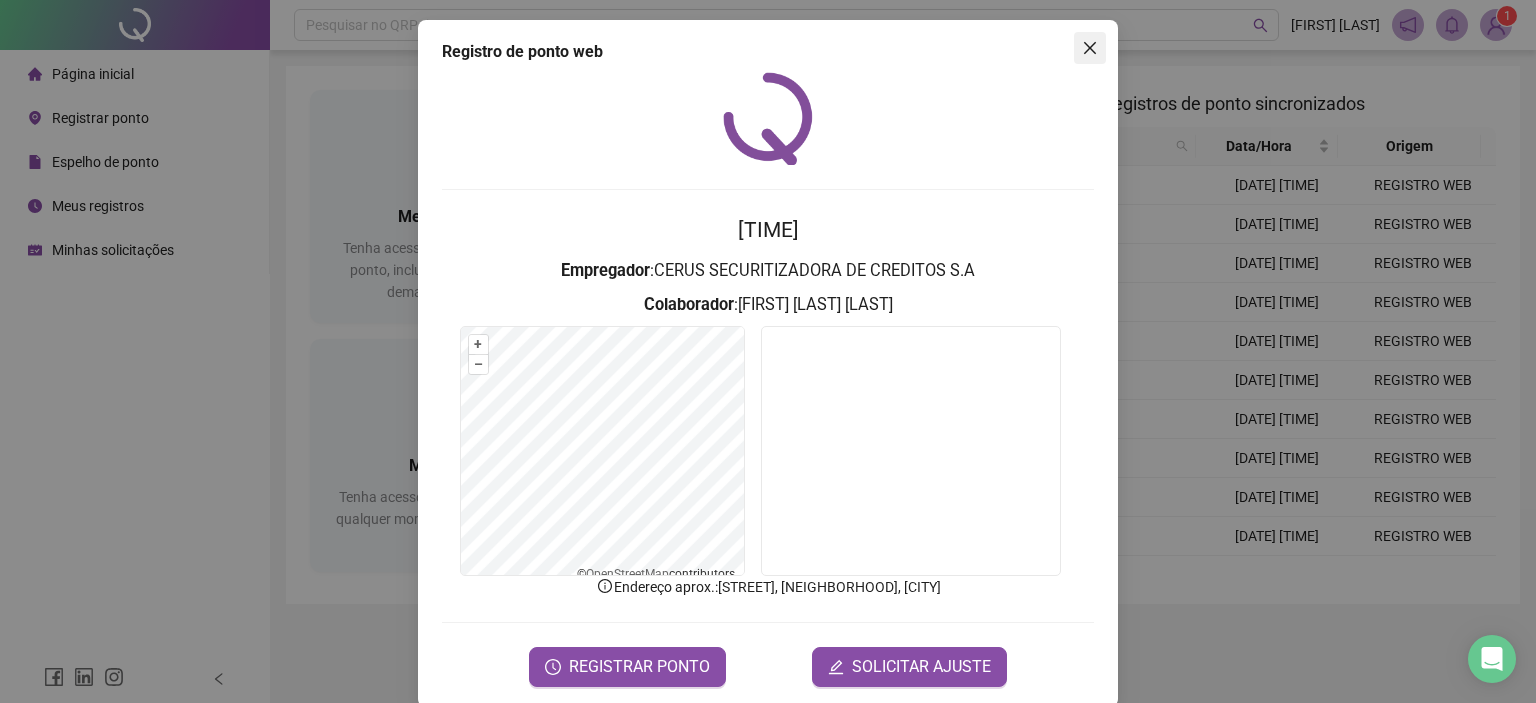 click 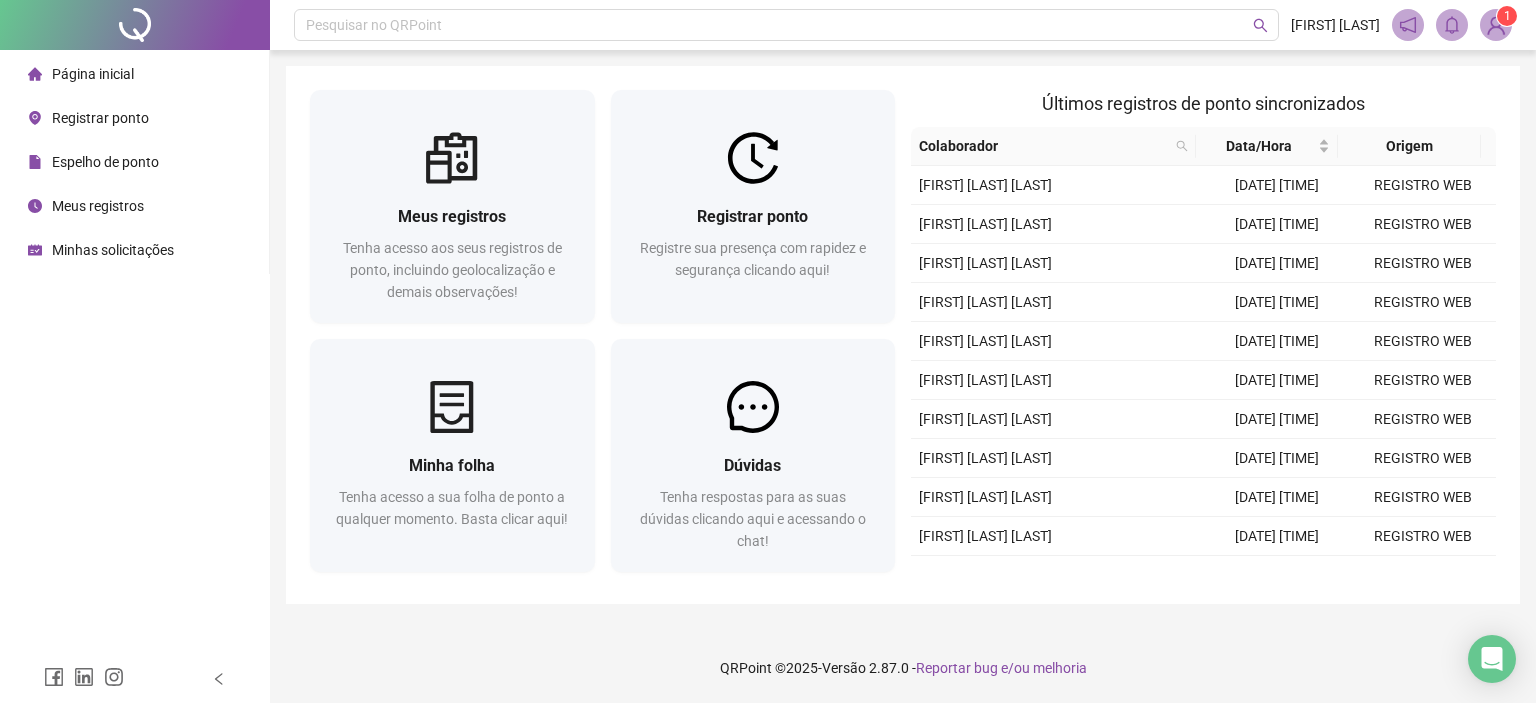 click on "Página inicial" at bounding box center (93, 74) 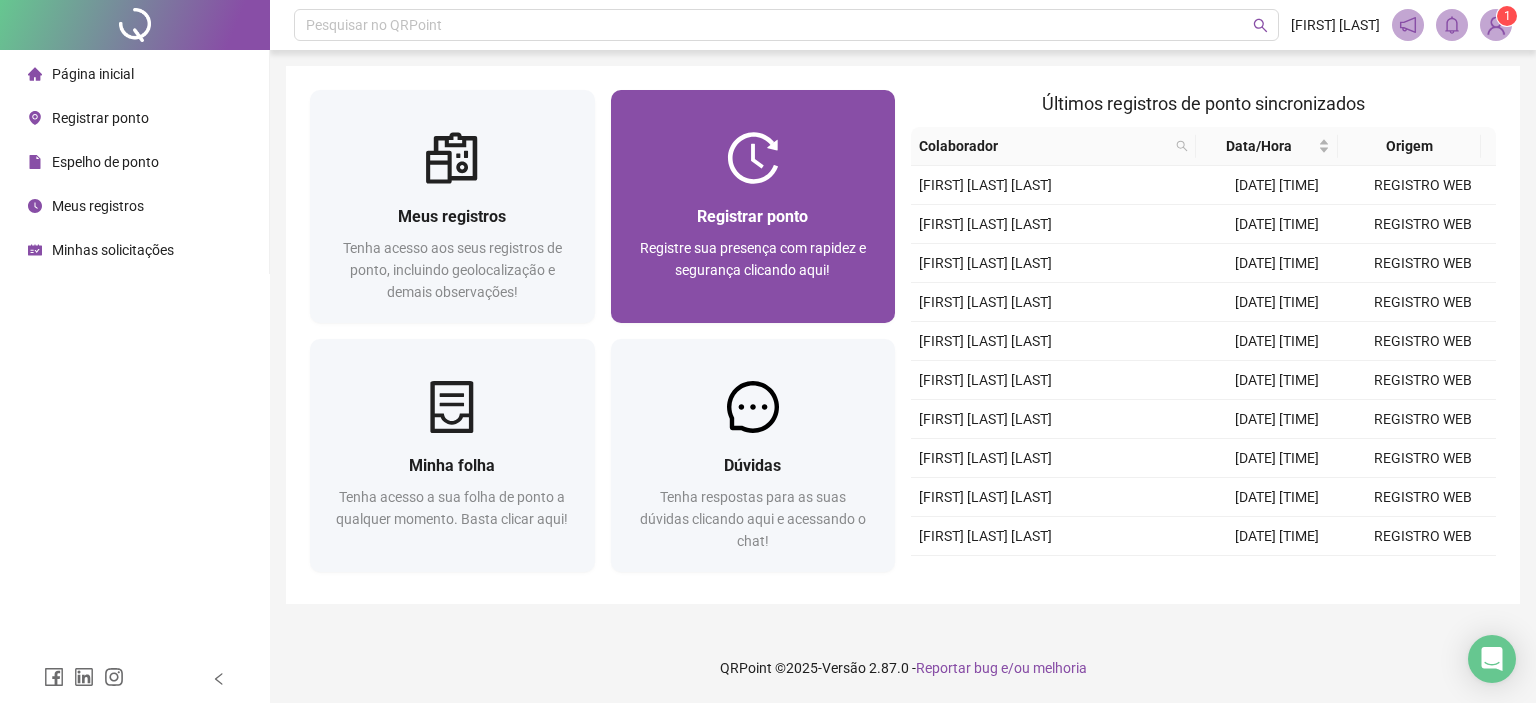 click on "Registrar ponto" at bounding box center (752, 216) 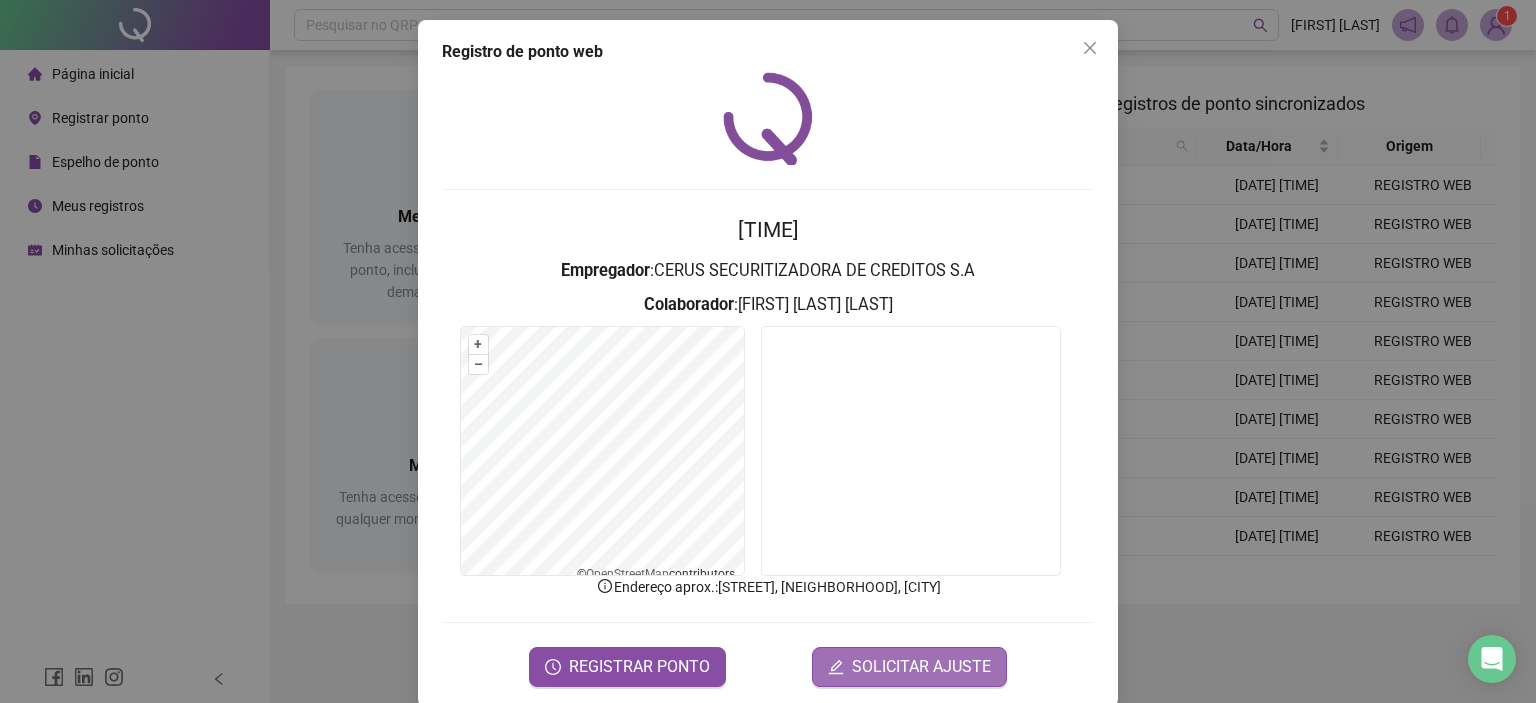 click on "SOLICITAR AJUSTE" at bounding box center (909, 667) 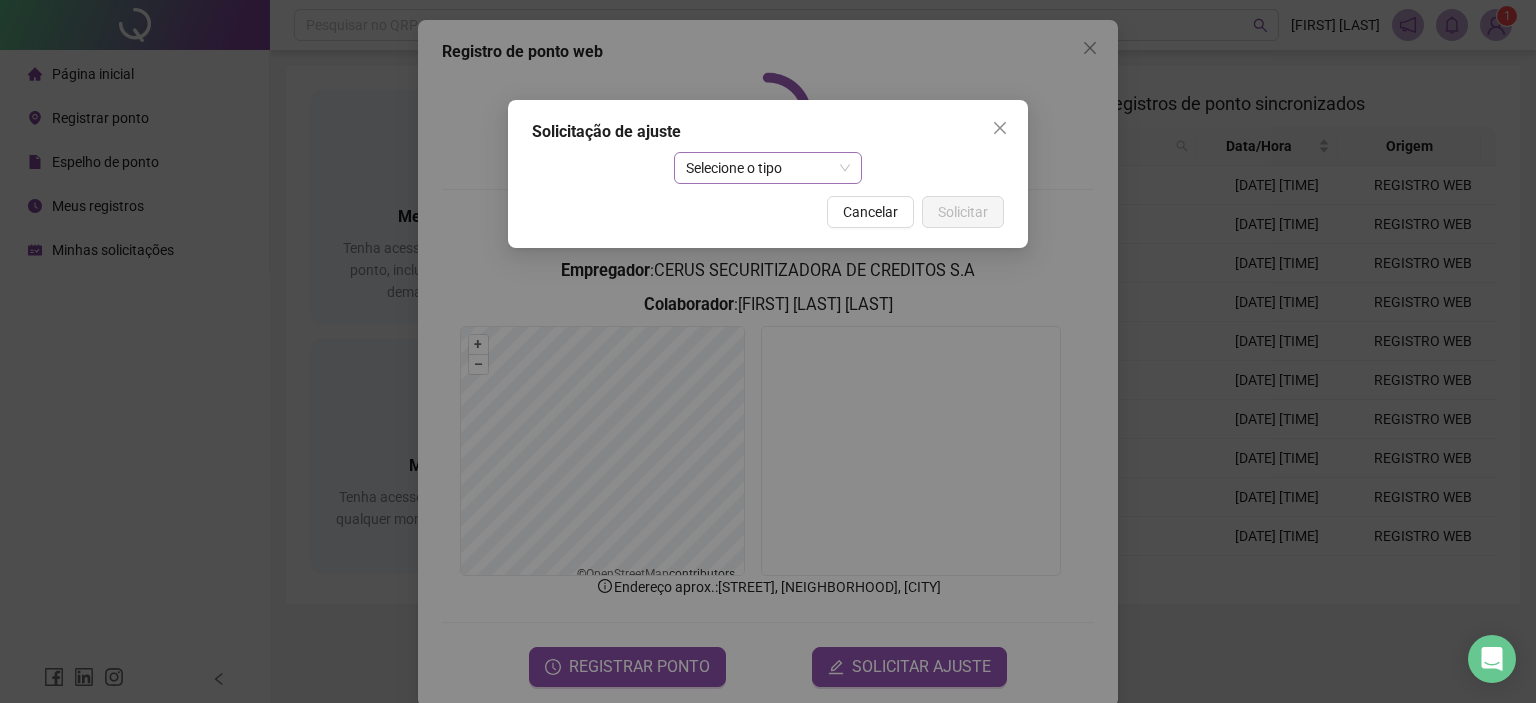 click on "Selecione o tipo" at bounding box center [768, 168] 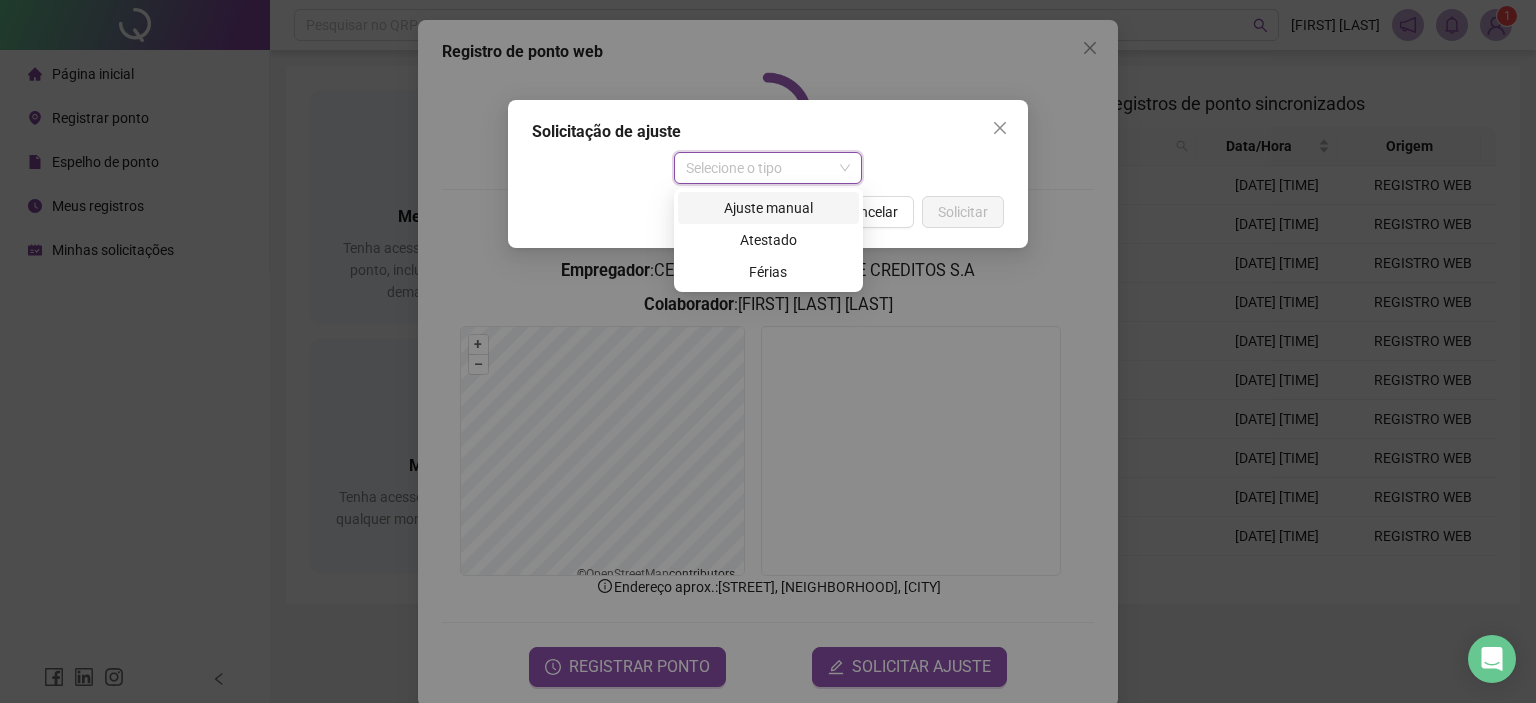 click on "Ajuste manual" at bounding box center [768, 208] 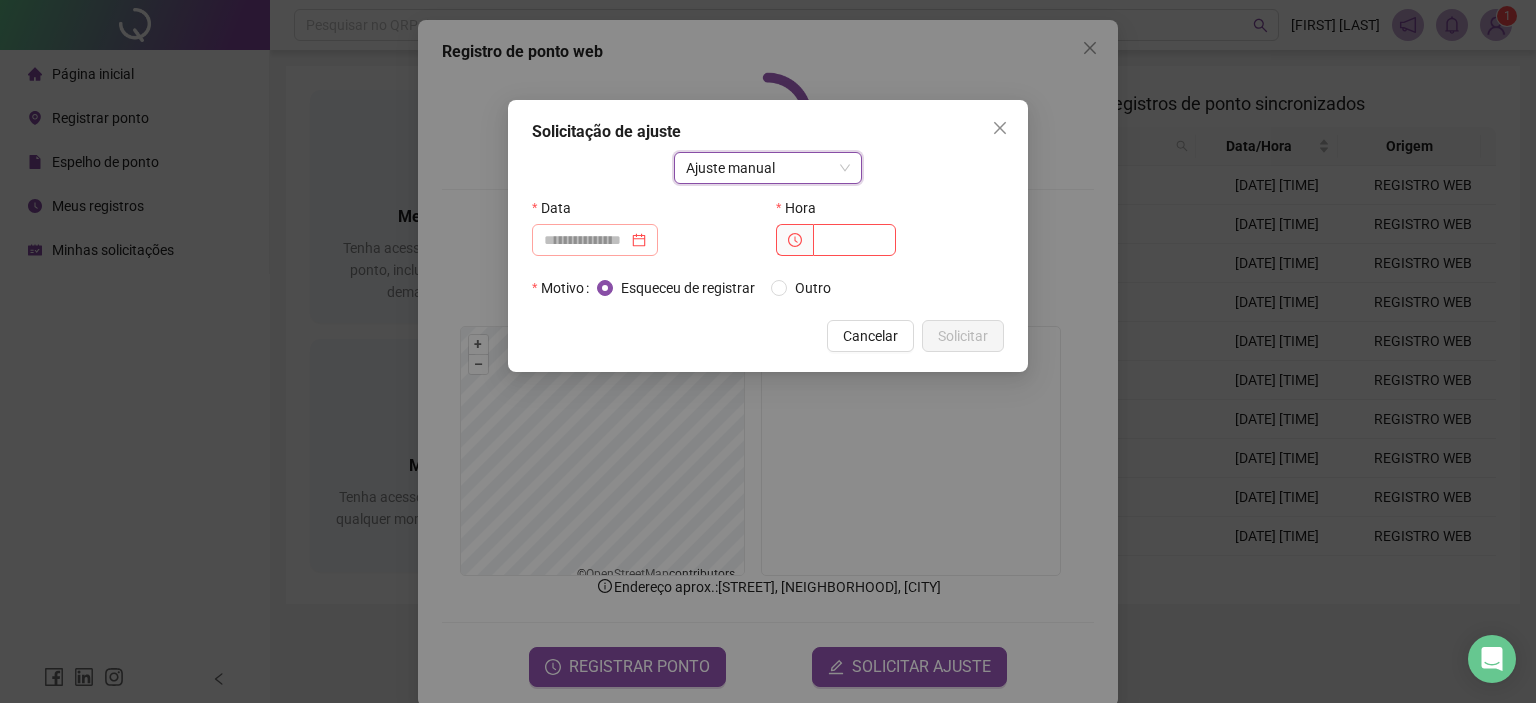click at bounding box center (595, 240) 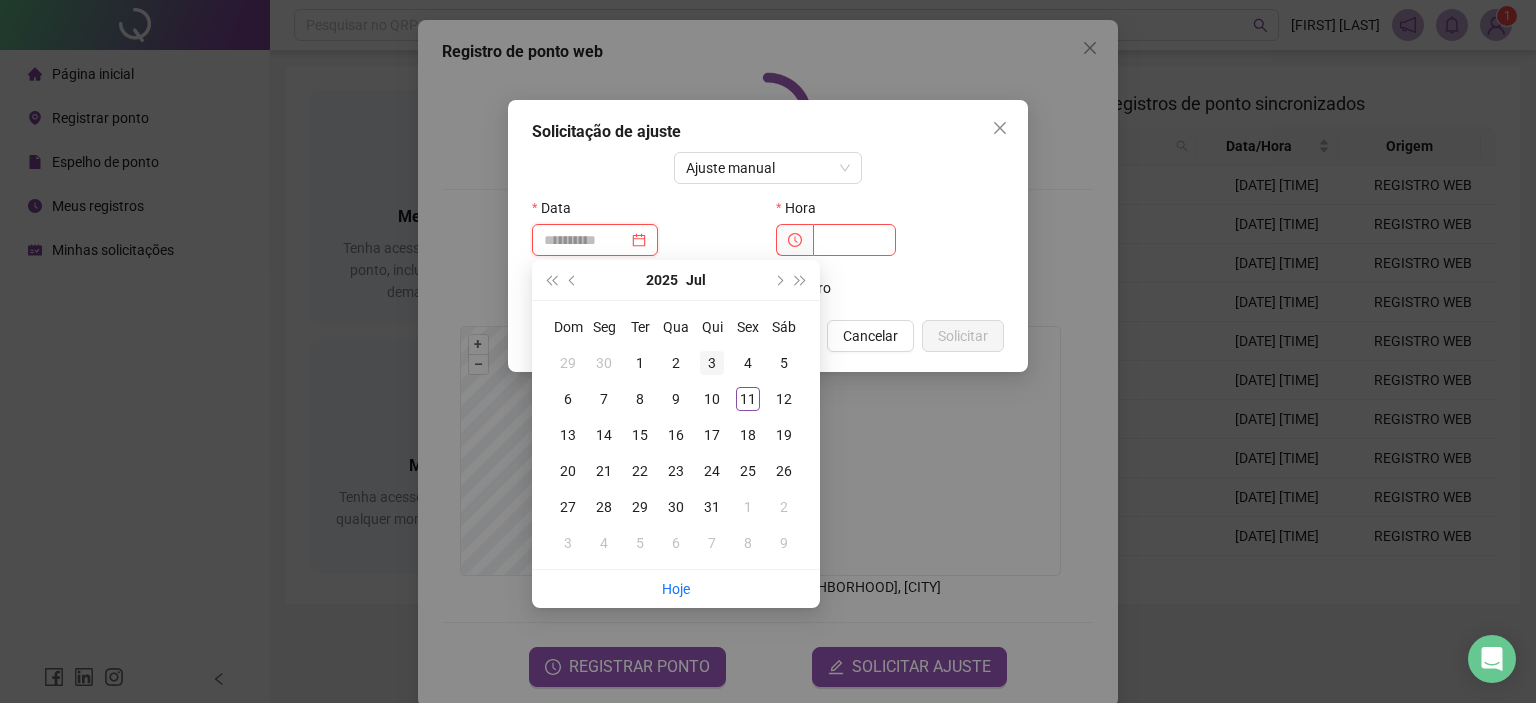 type on "**********" 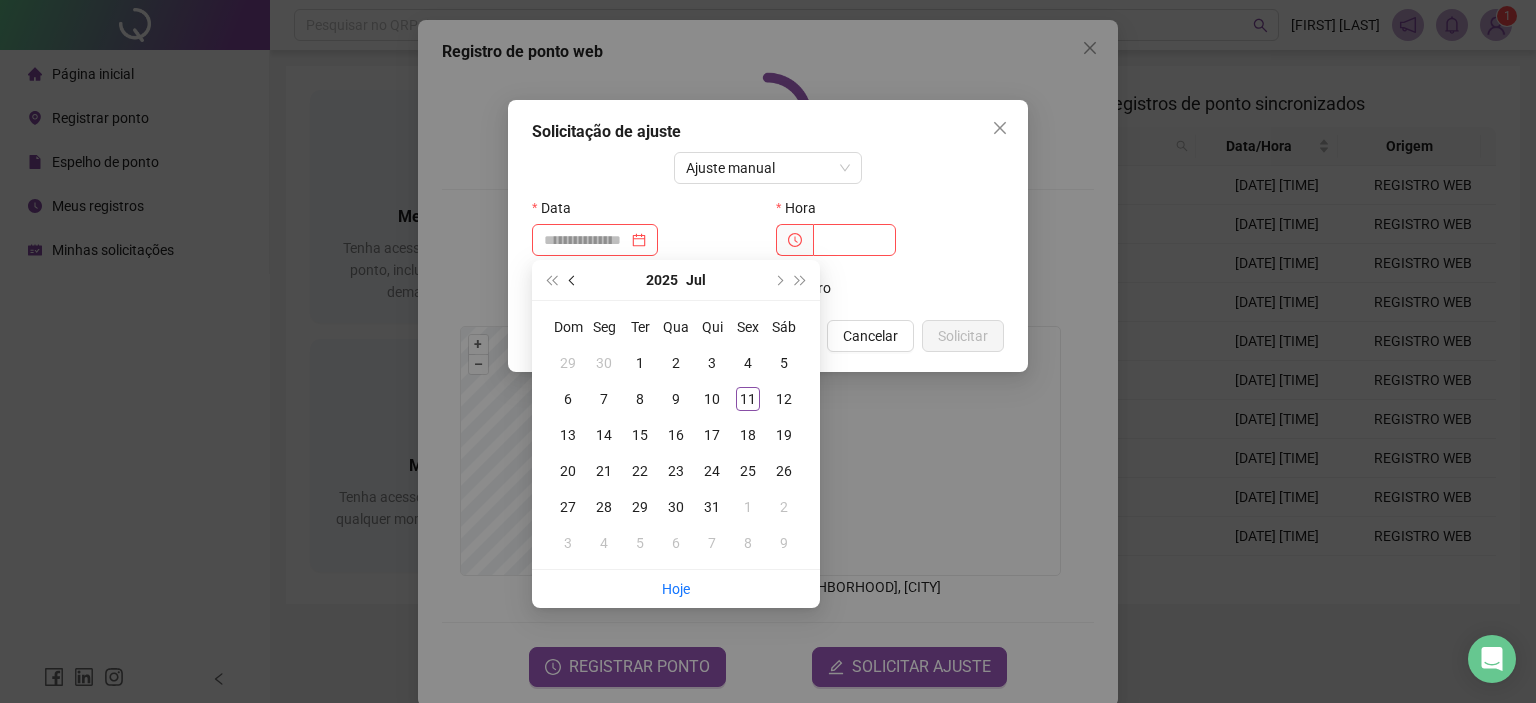 click at bounding box center [574, 280] 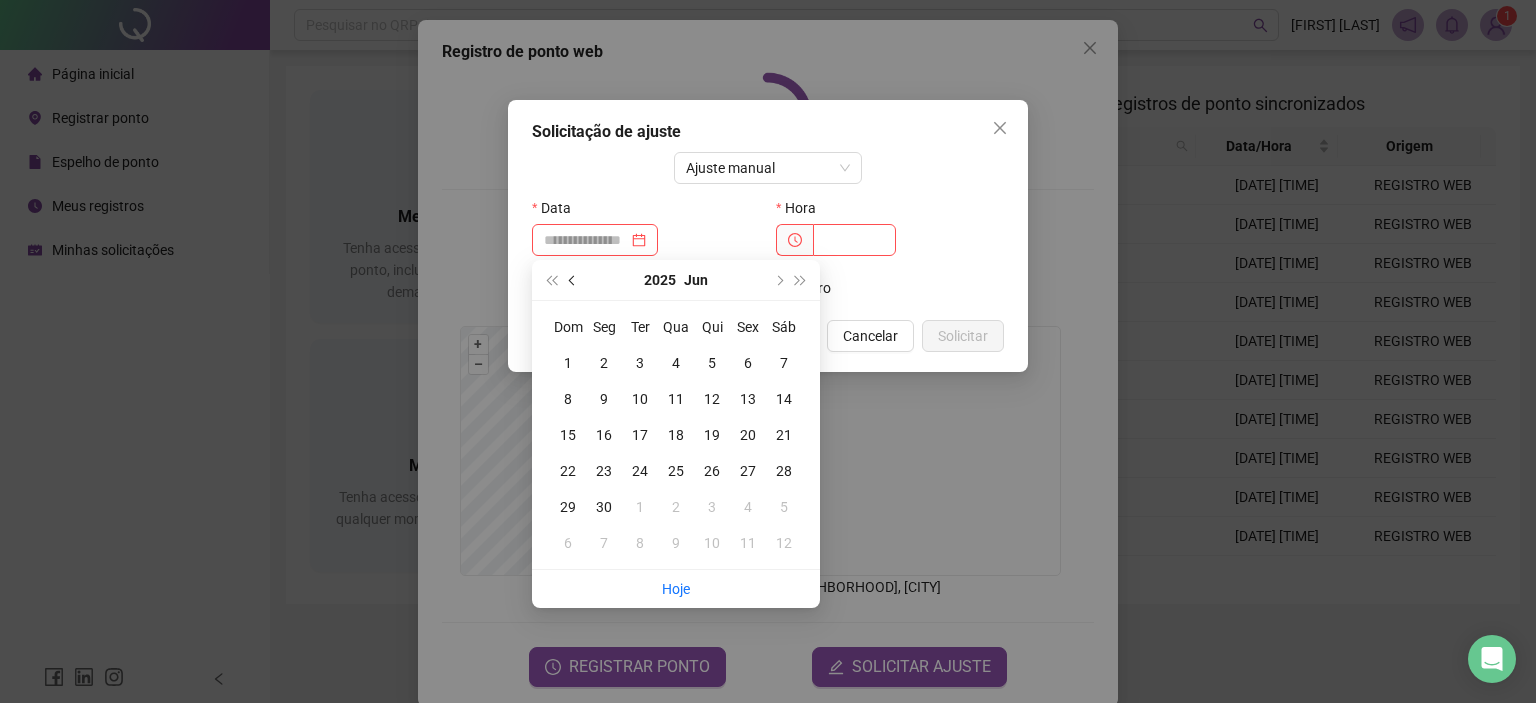 click at bounding box center [574, 280] 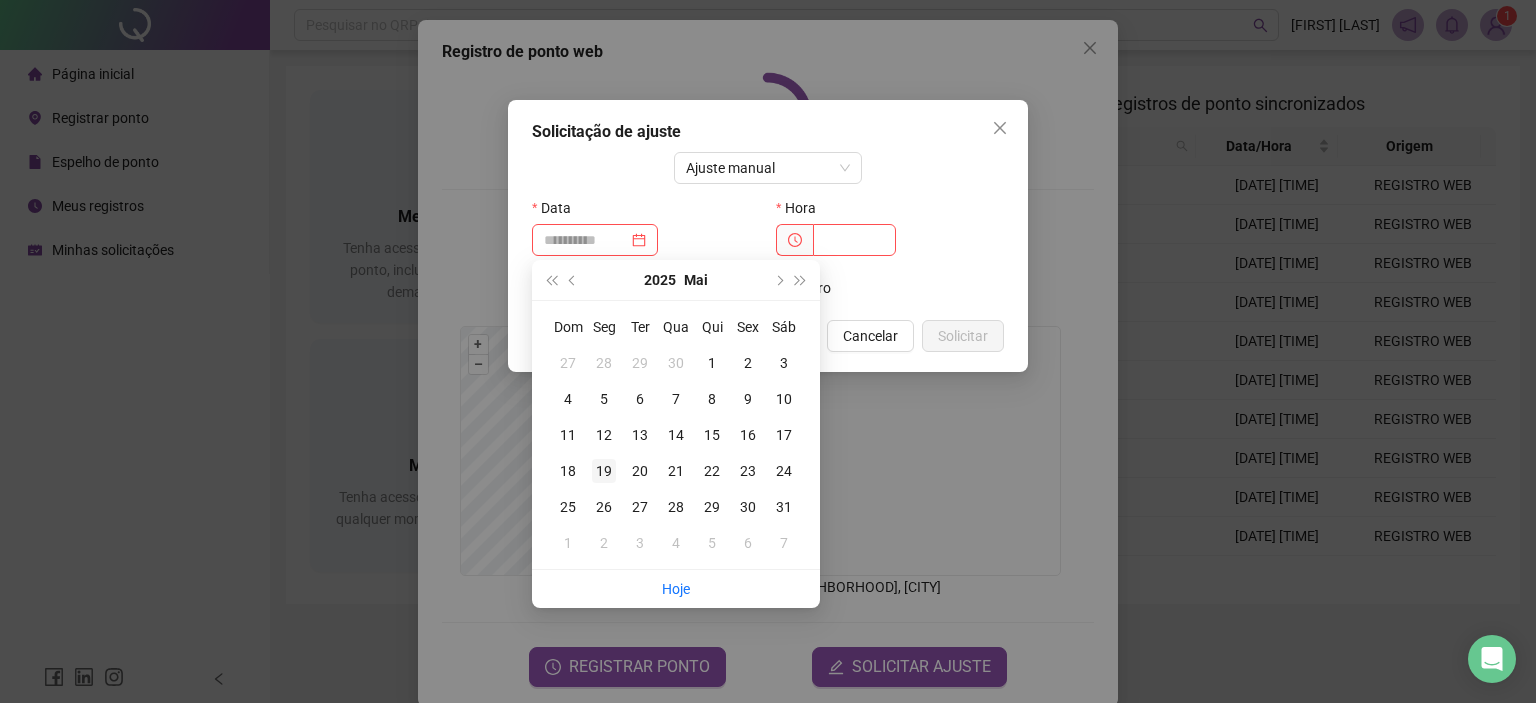 type on "**********" 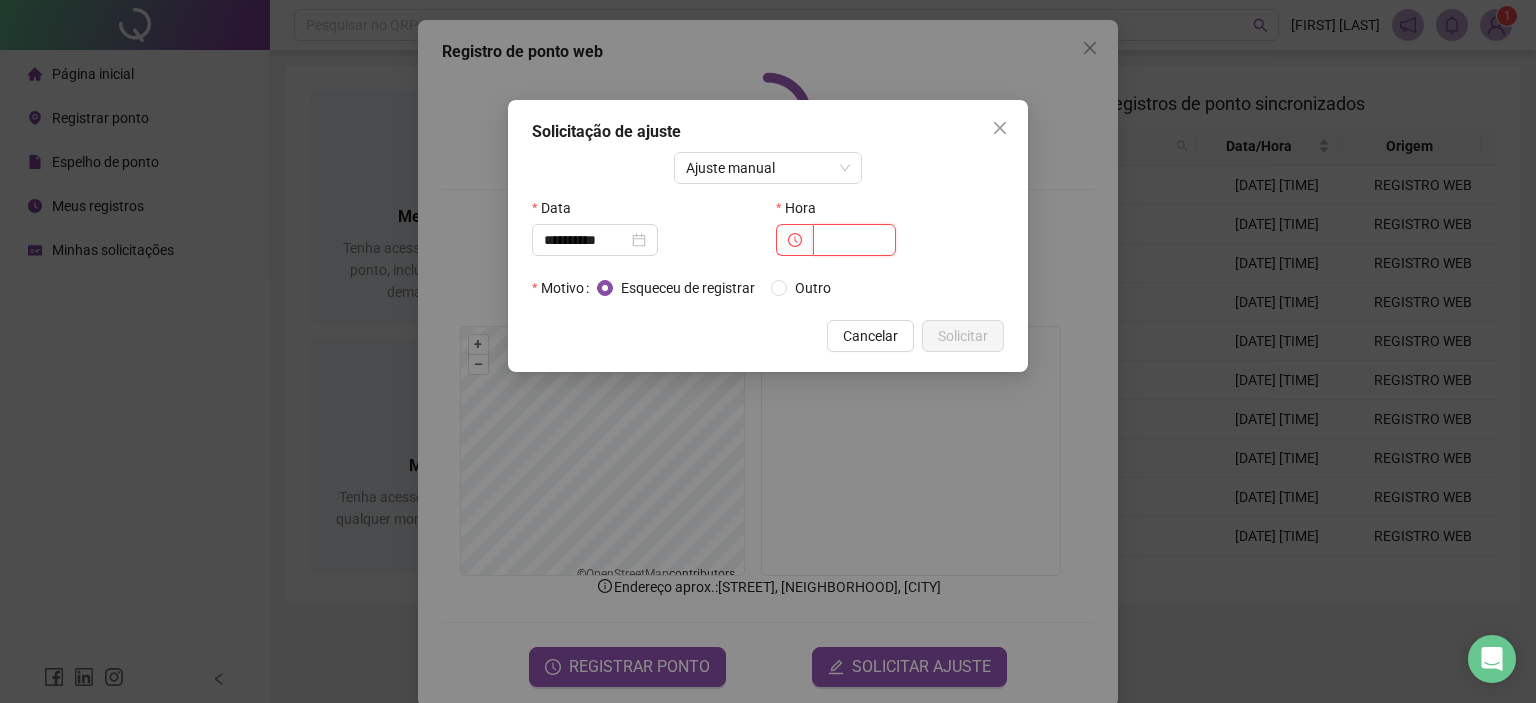 click at bounding box center [854, 240] 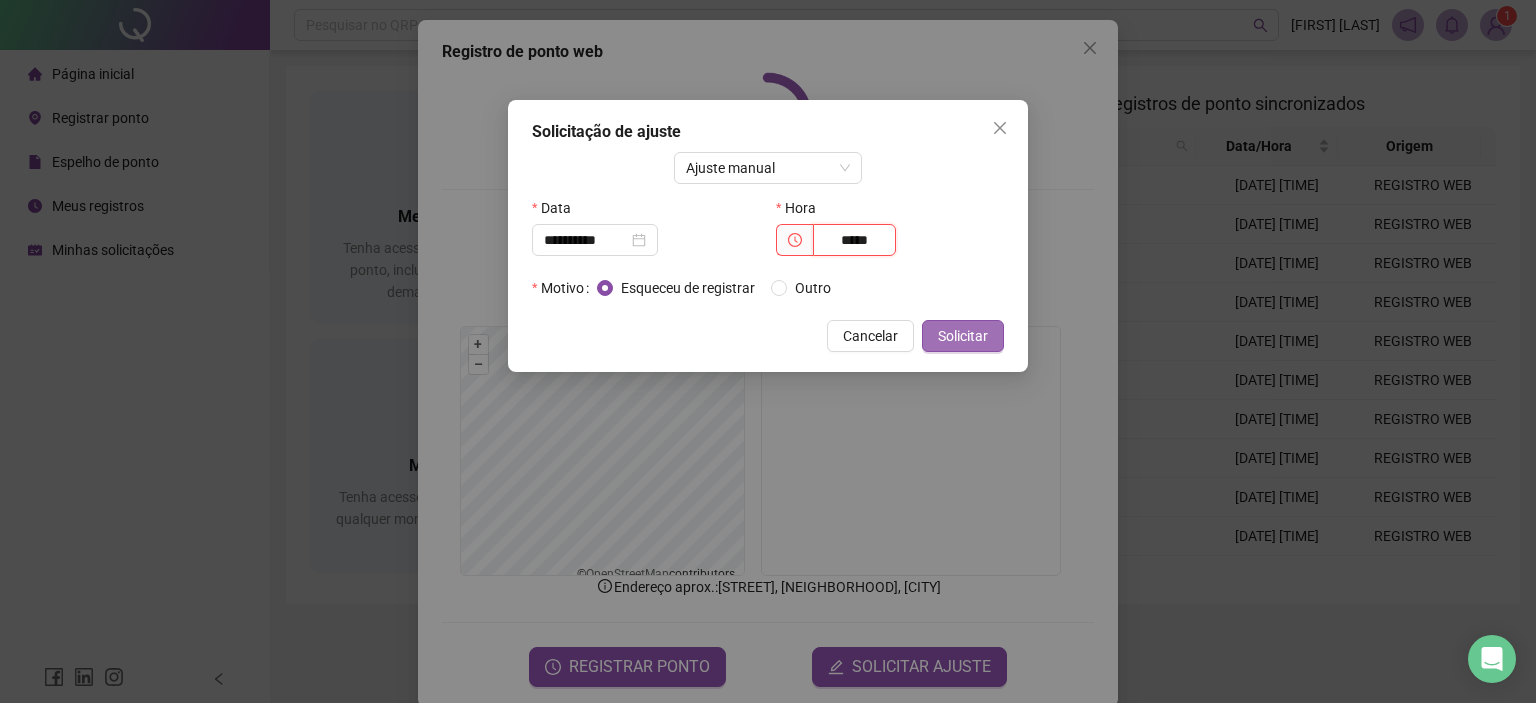 type on "*****" 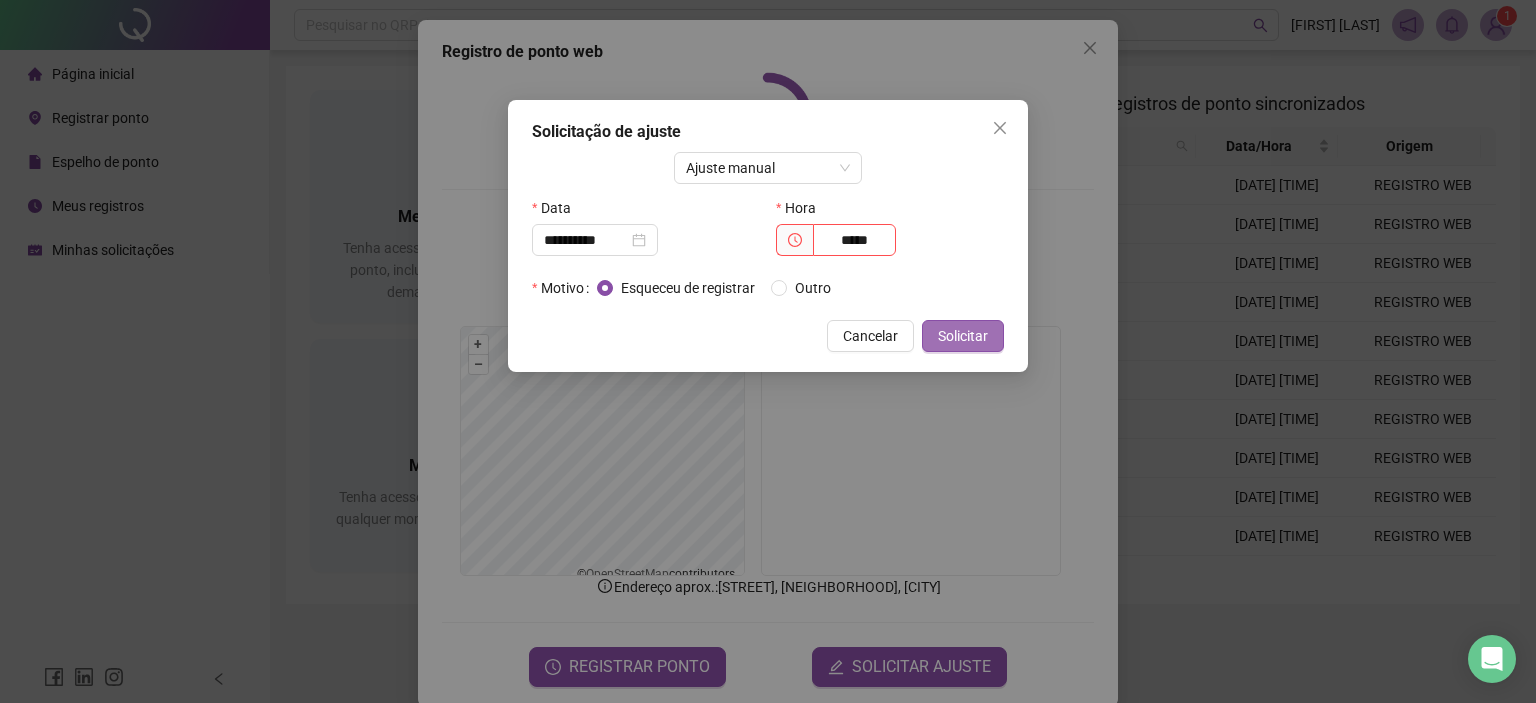 click on "Solicitar" at bounding box center (963, 336) 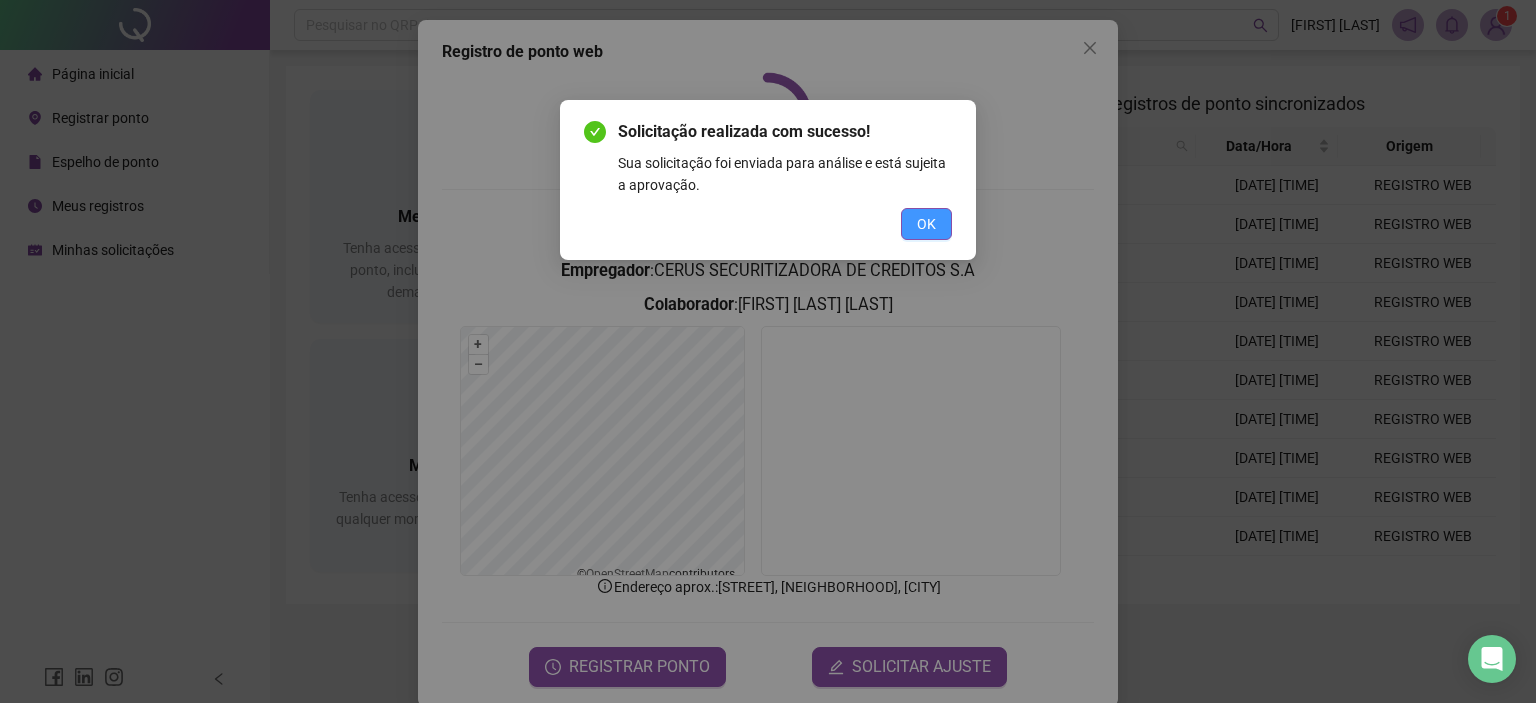 click on "OK" at bounding box center [926, 224] 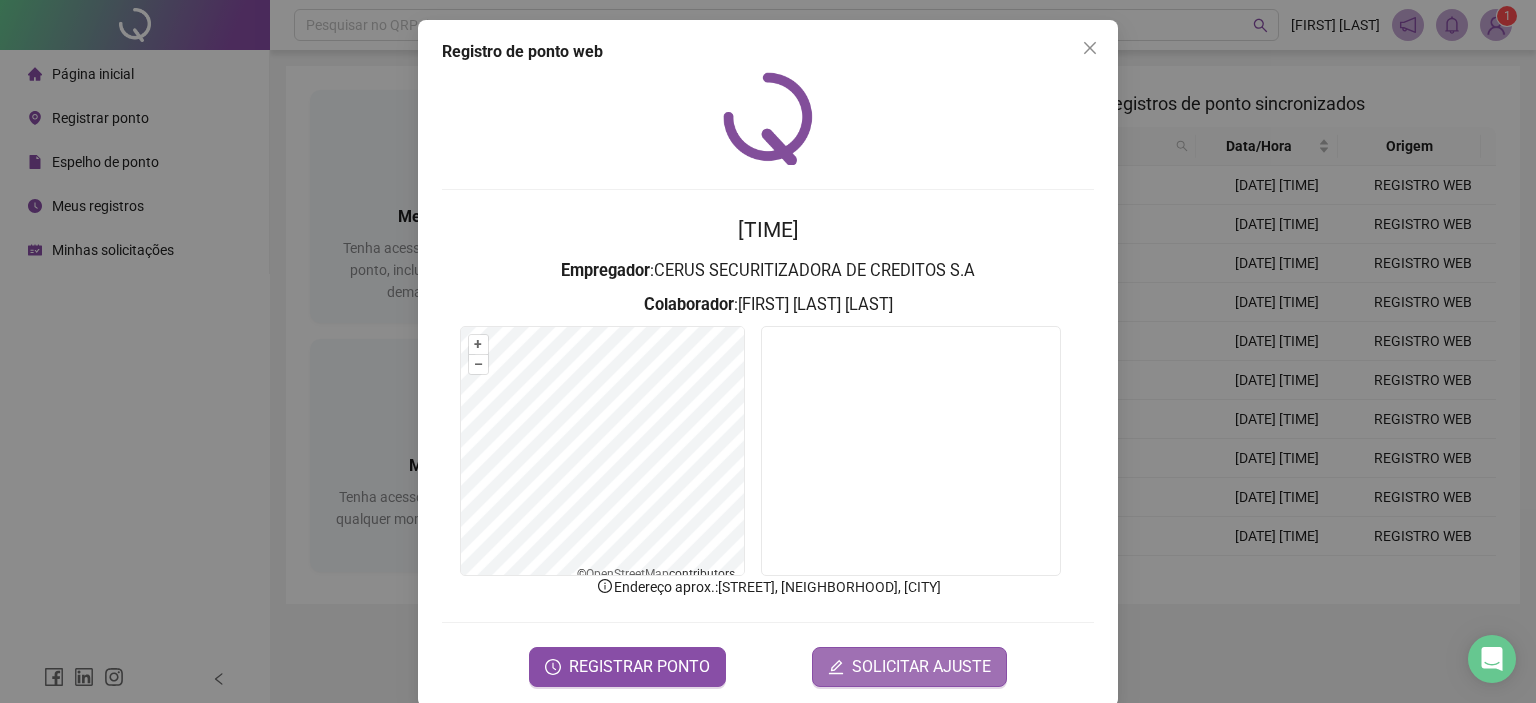 click on "SOLICITAR AJUSTE" at bounding box center [921, 667] 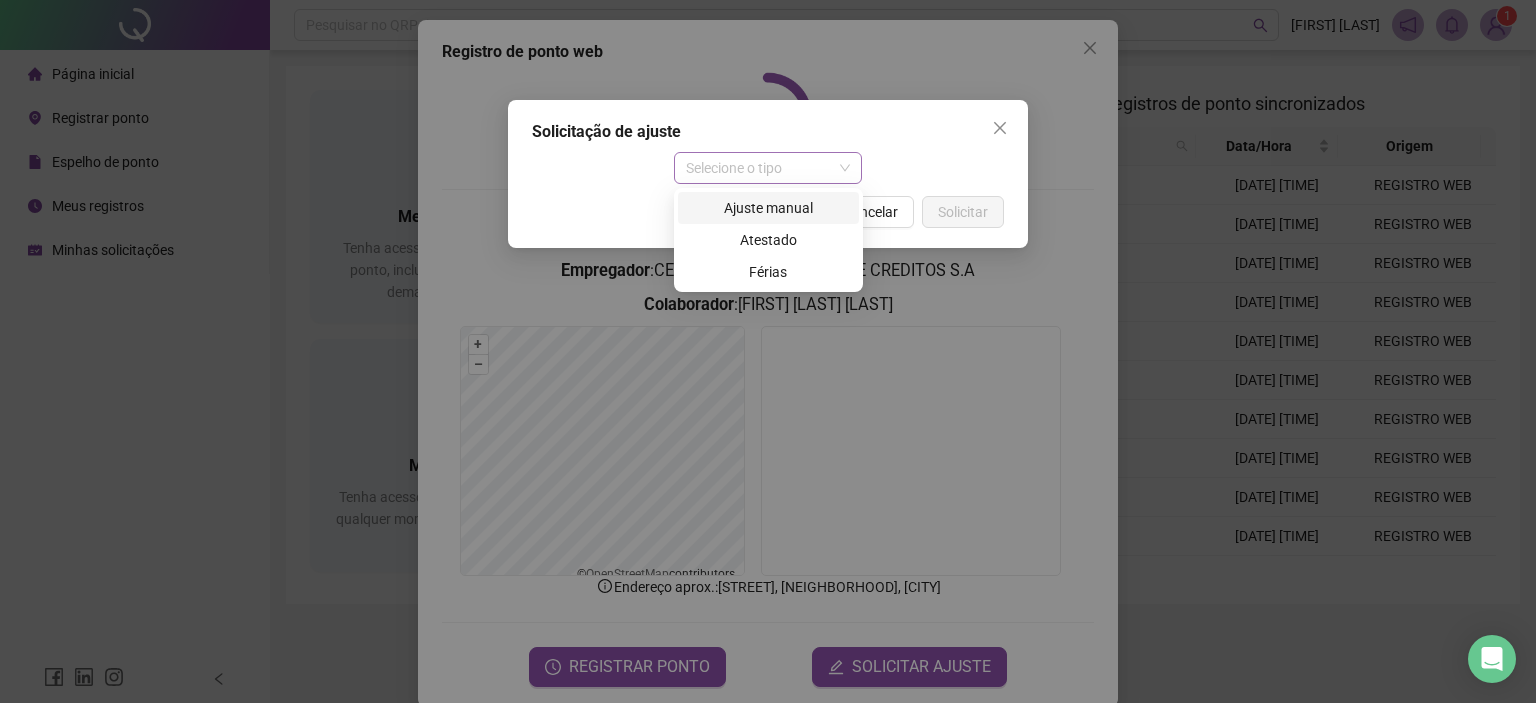 click on "Selecione o tipo" at bounding box center [768, 168] 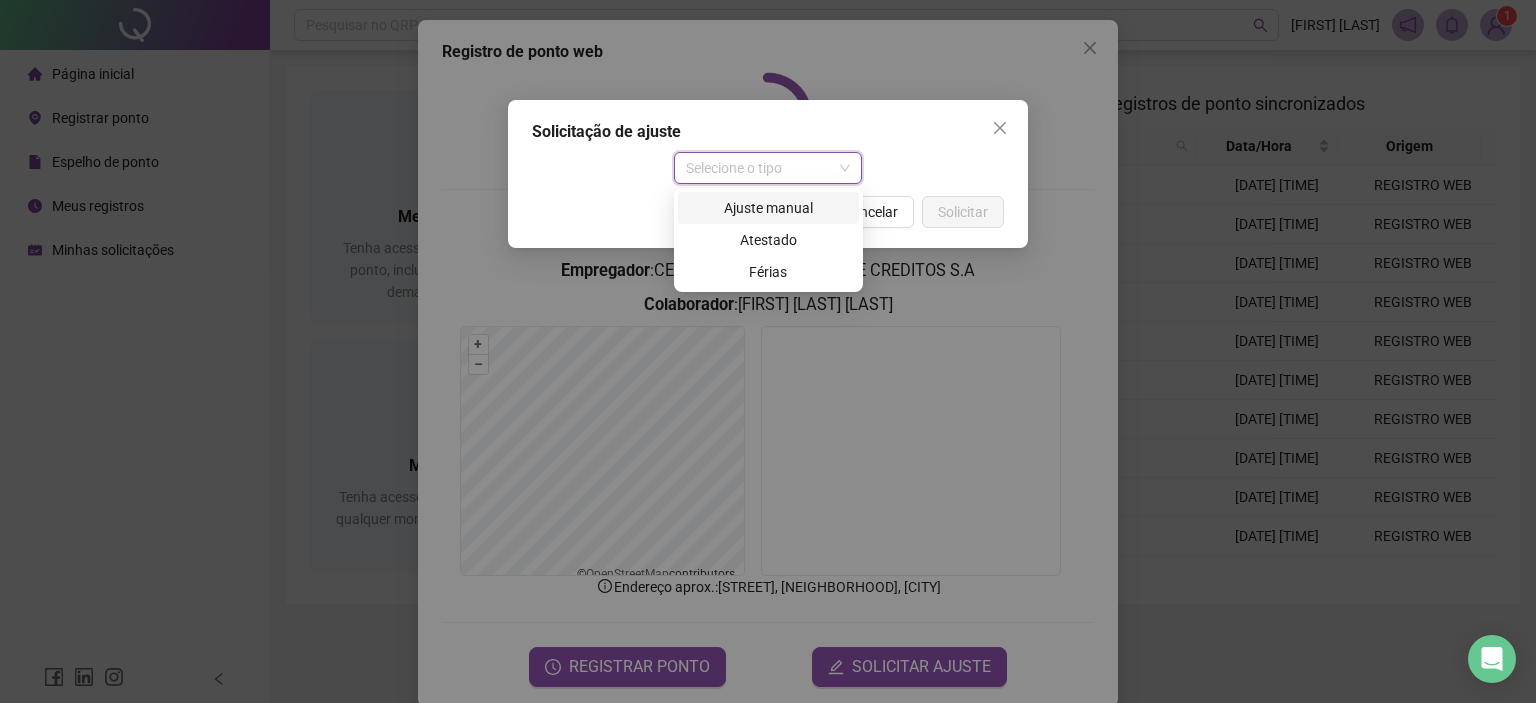 click on "Ajuste manual" at bounding box center (768, 208) 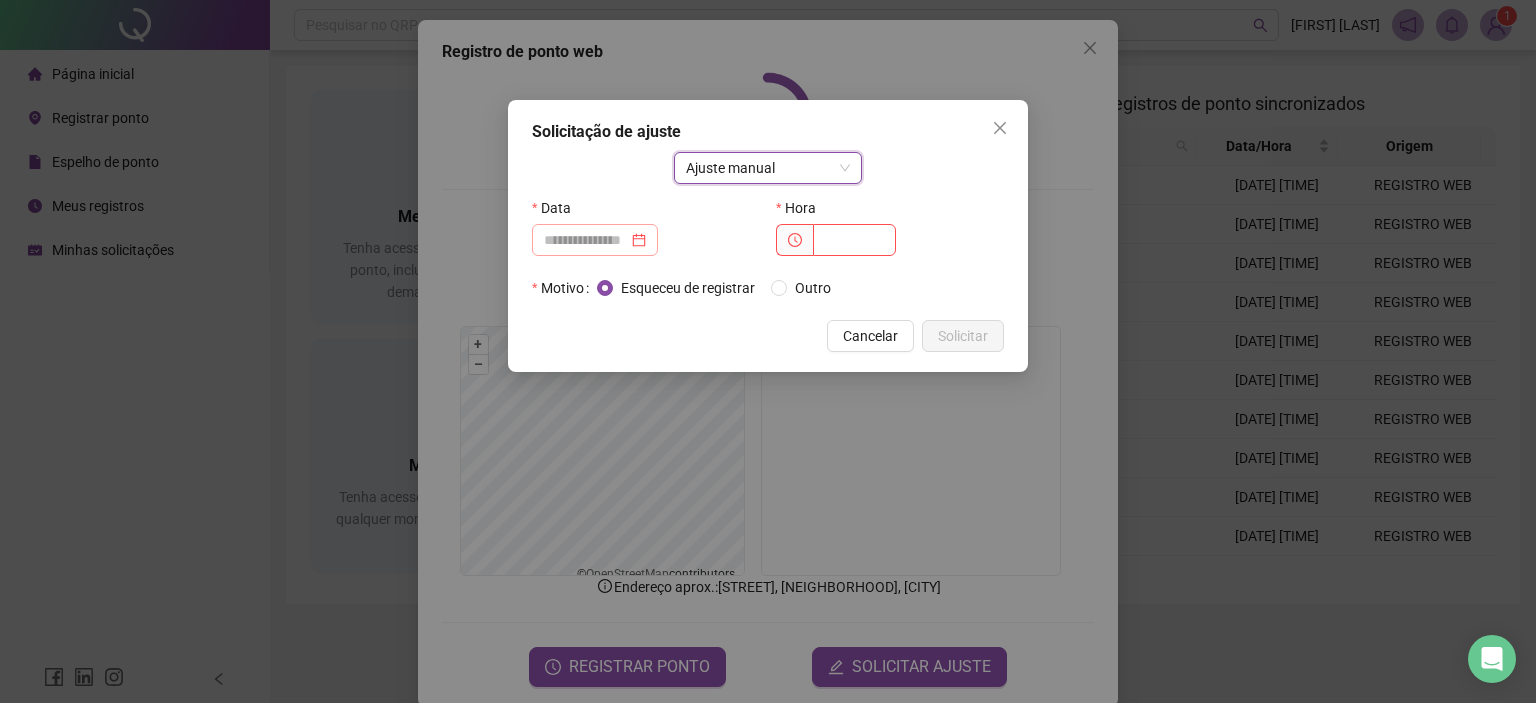 click at bounding box center [595, 240] 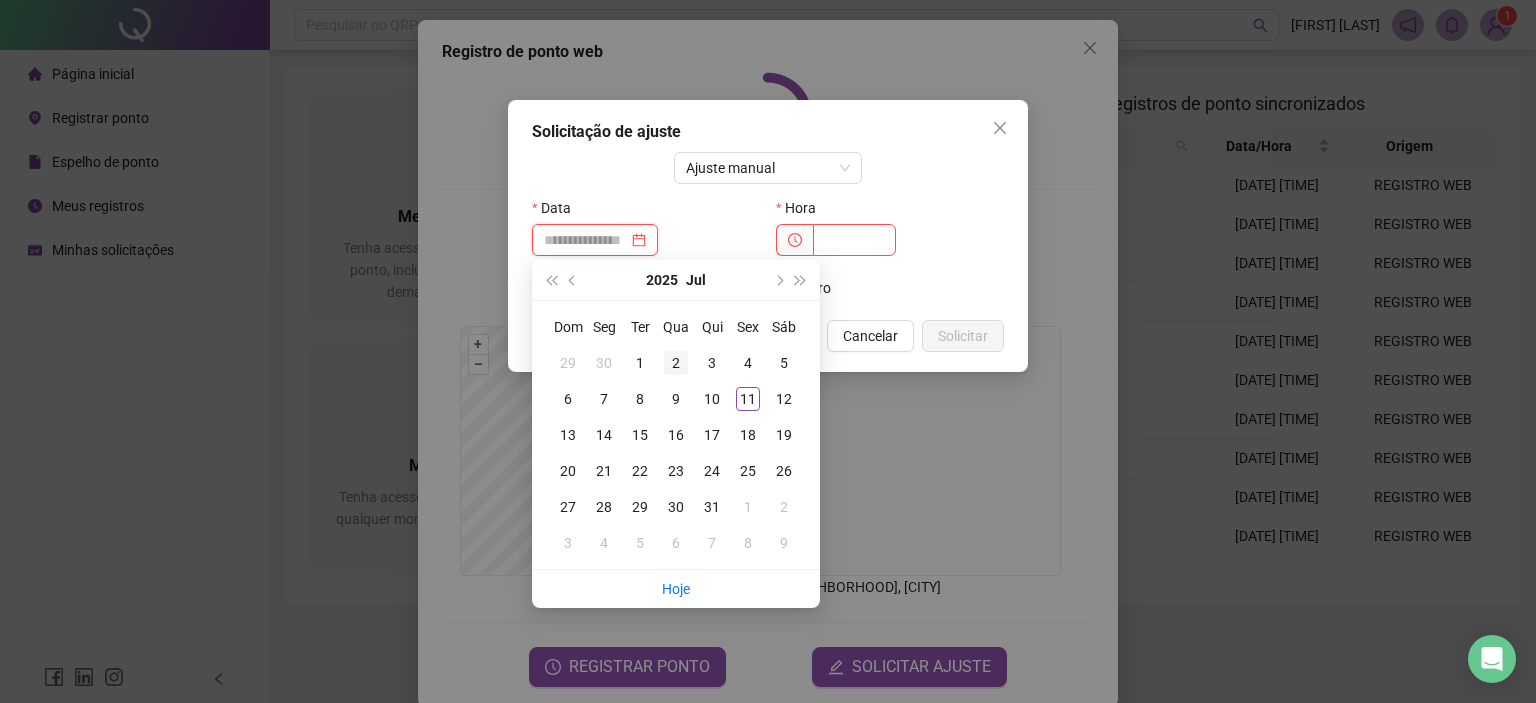 type on "**********" 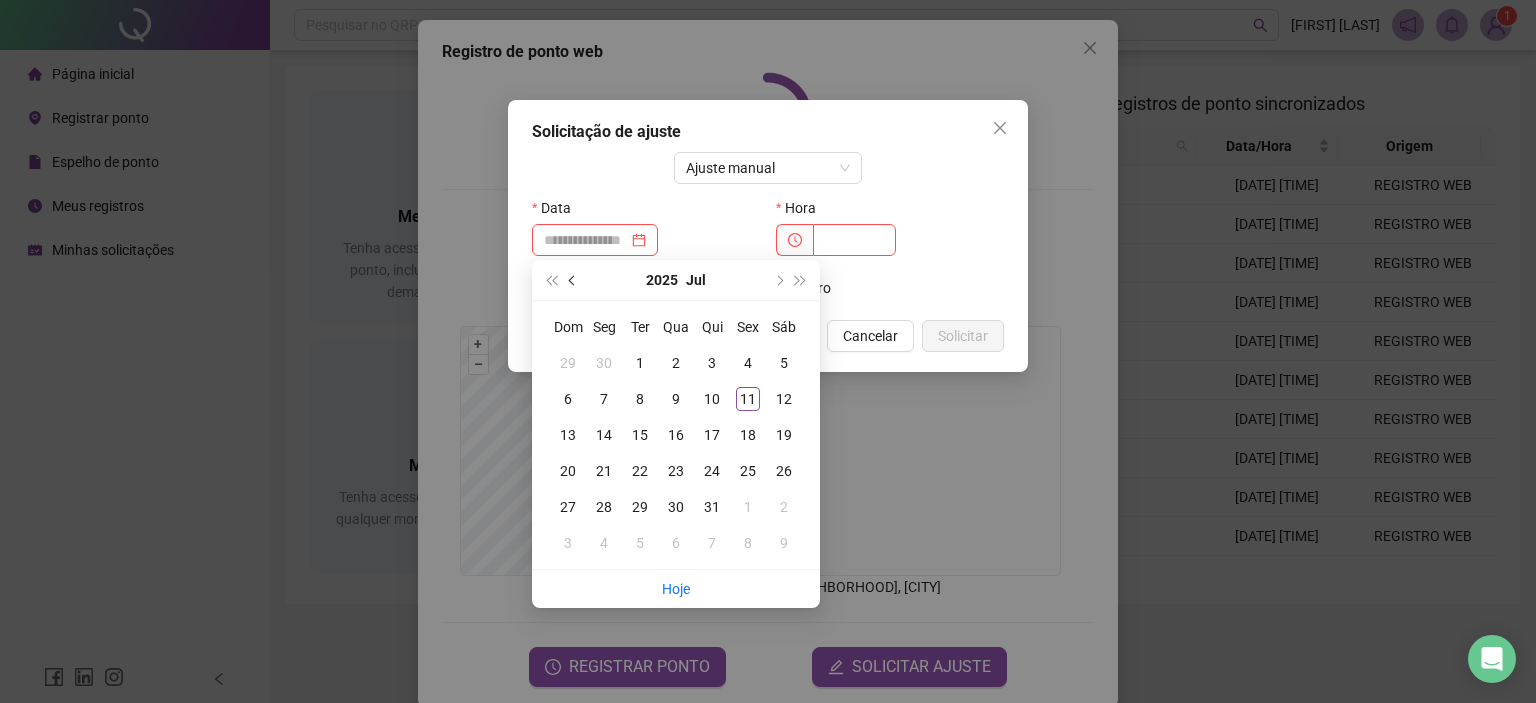 click at bounding box center (574, 280) 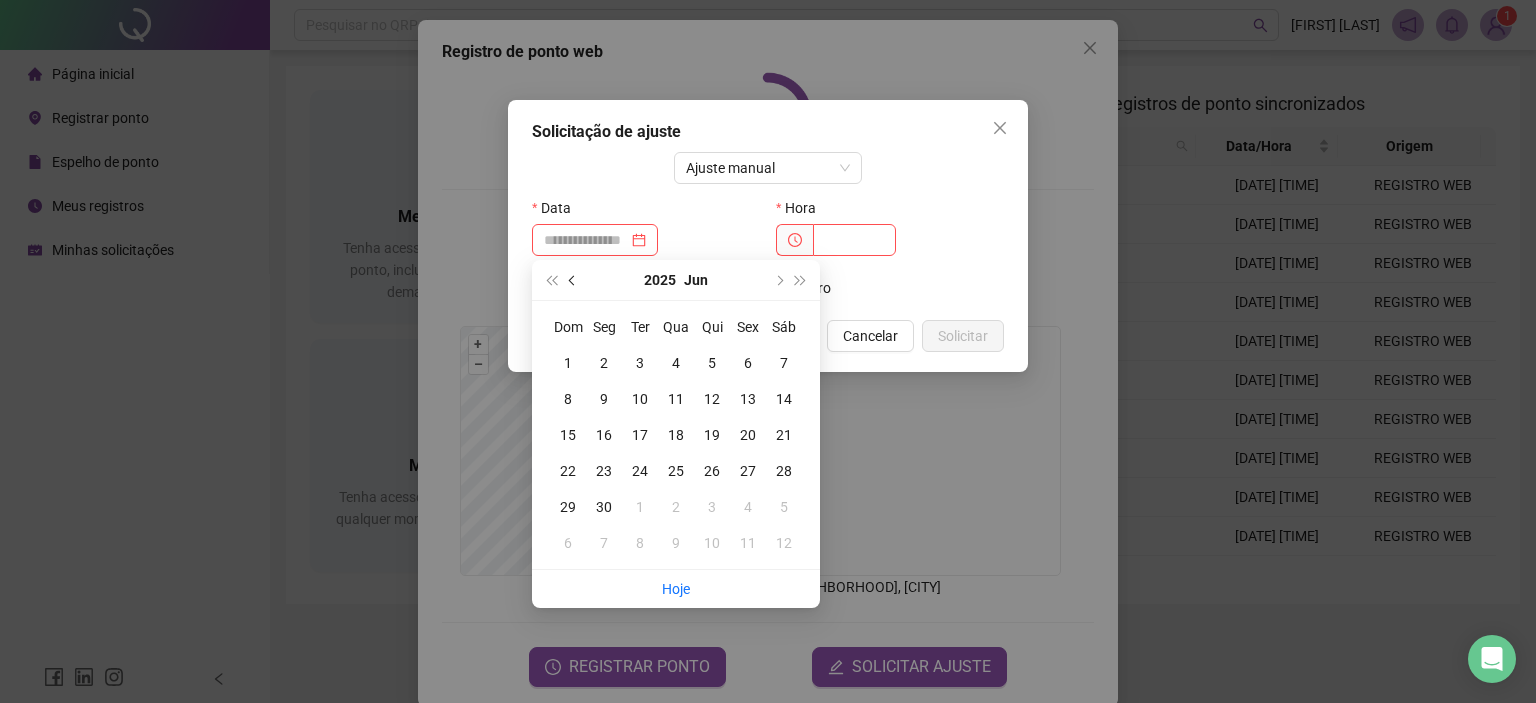 click at bounding box center (574, 280) 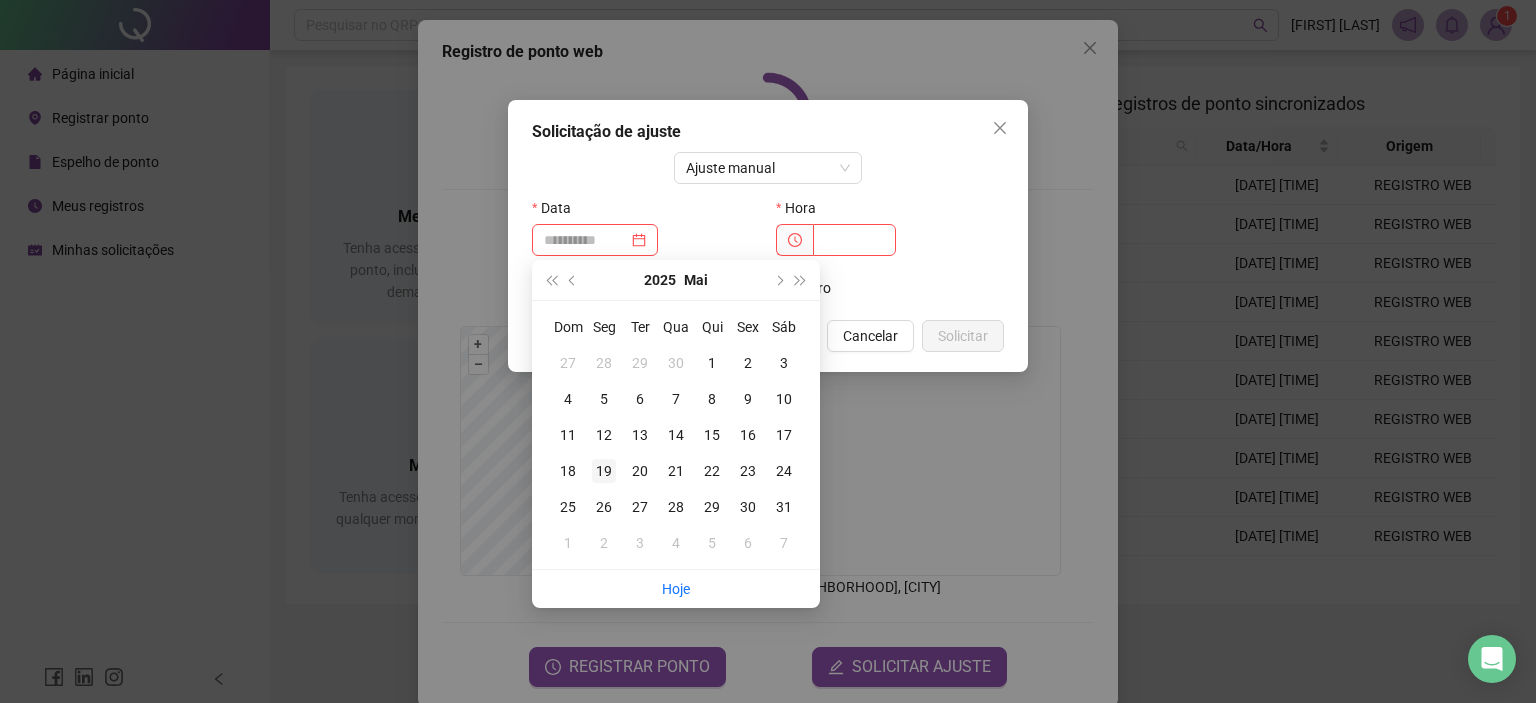 type on "**********" 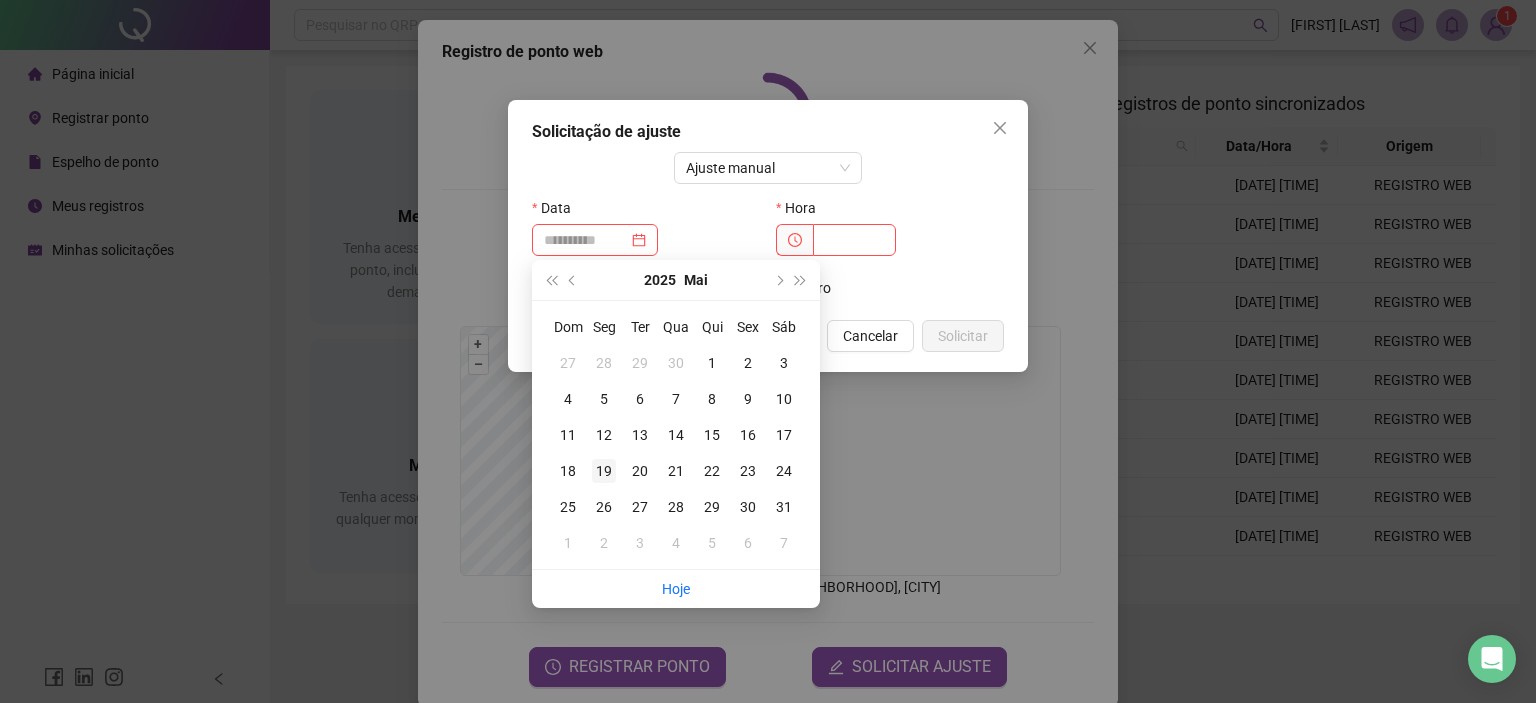 click on "19" at bounding box center [604, 471] 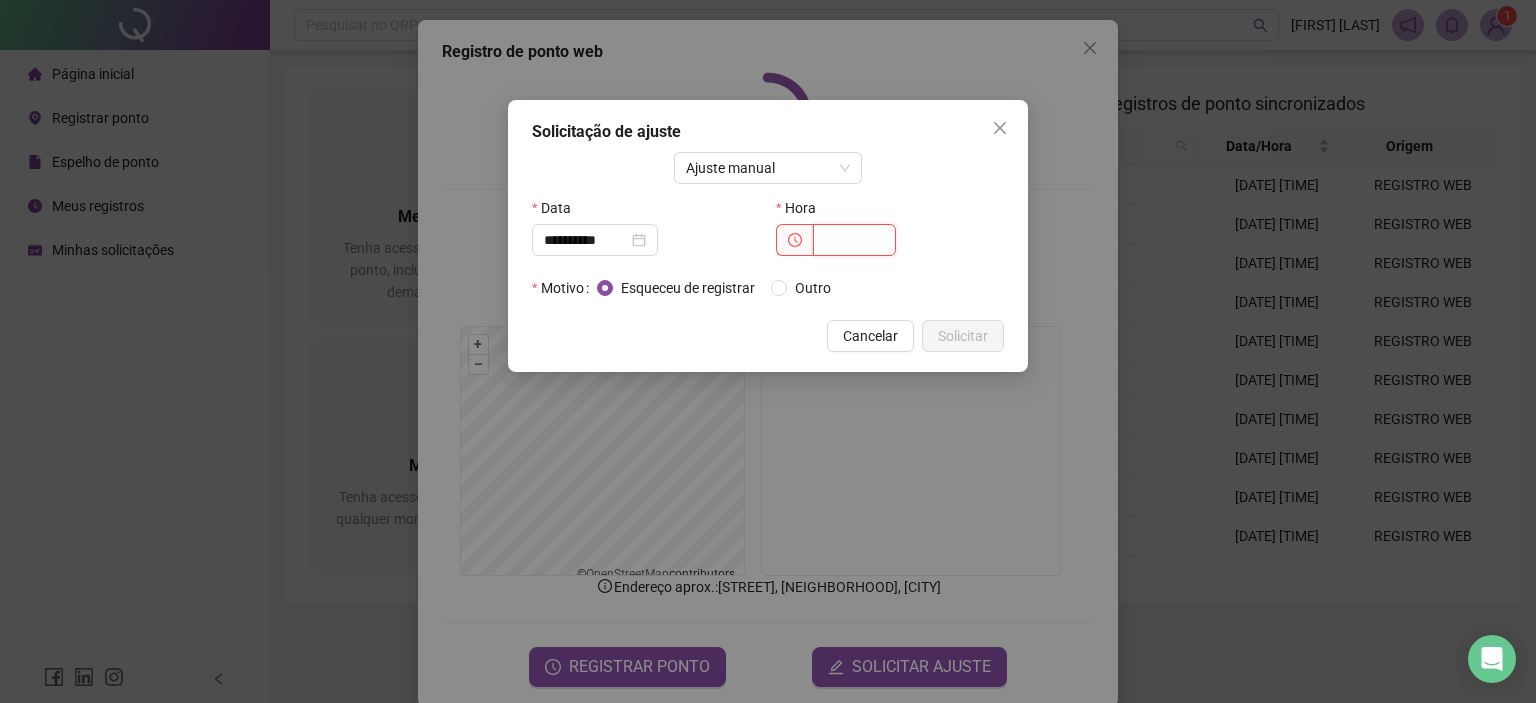 click at bounding box center [854, 240] 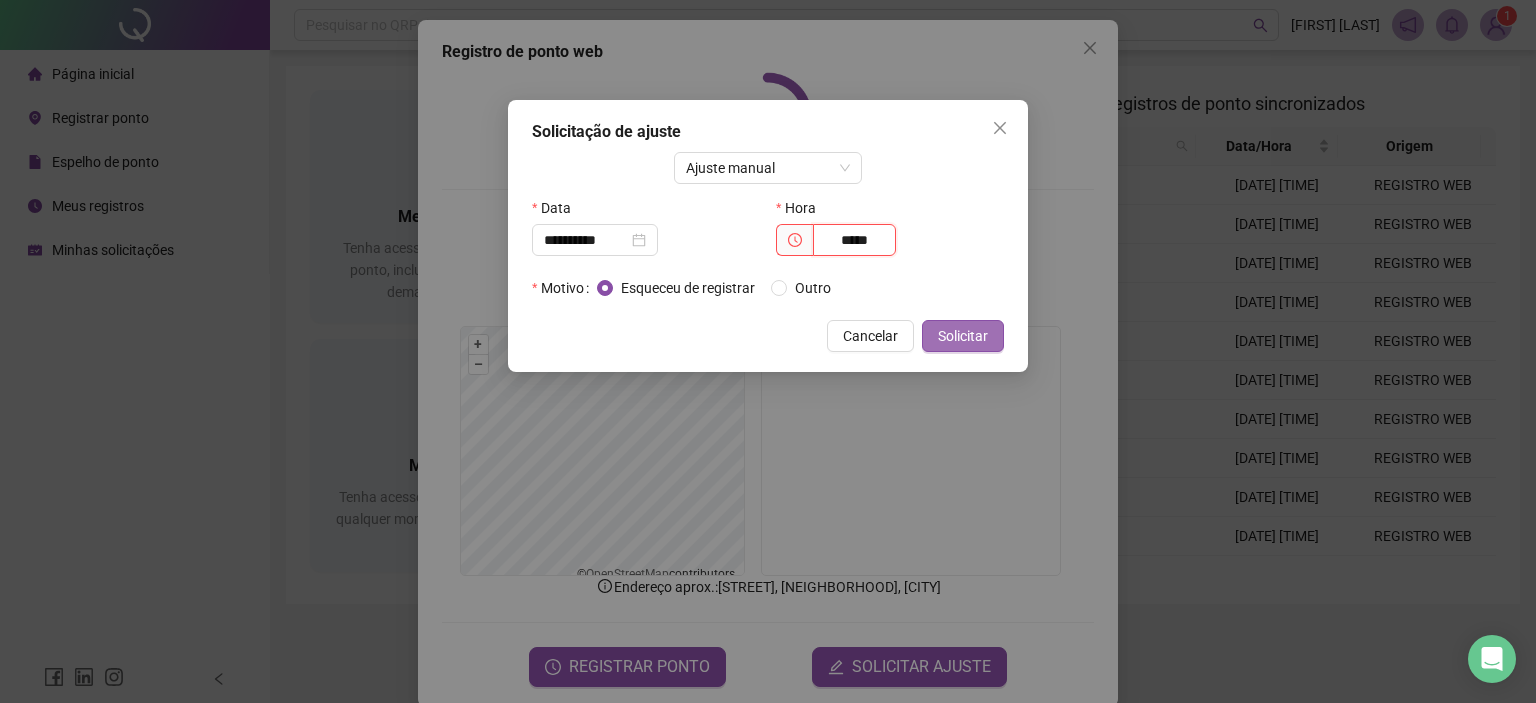 type on "*****" 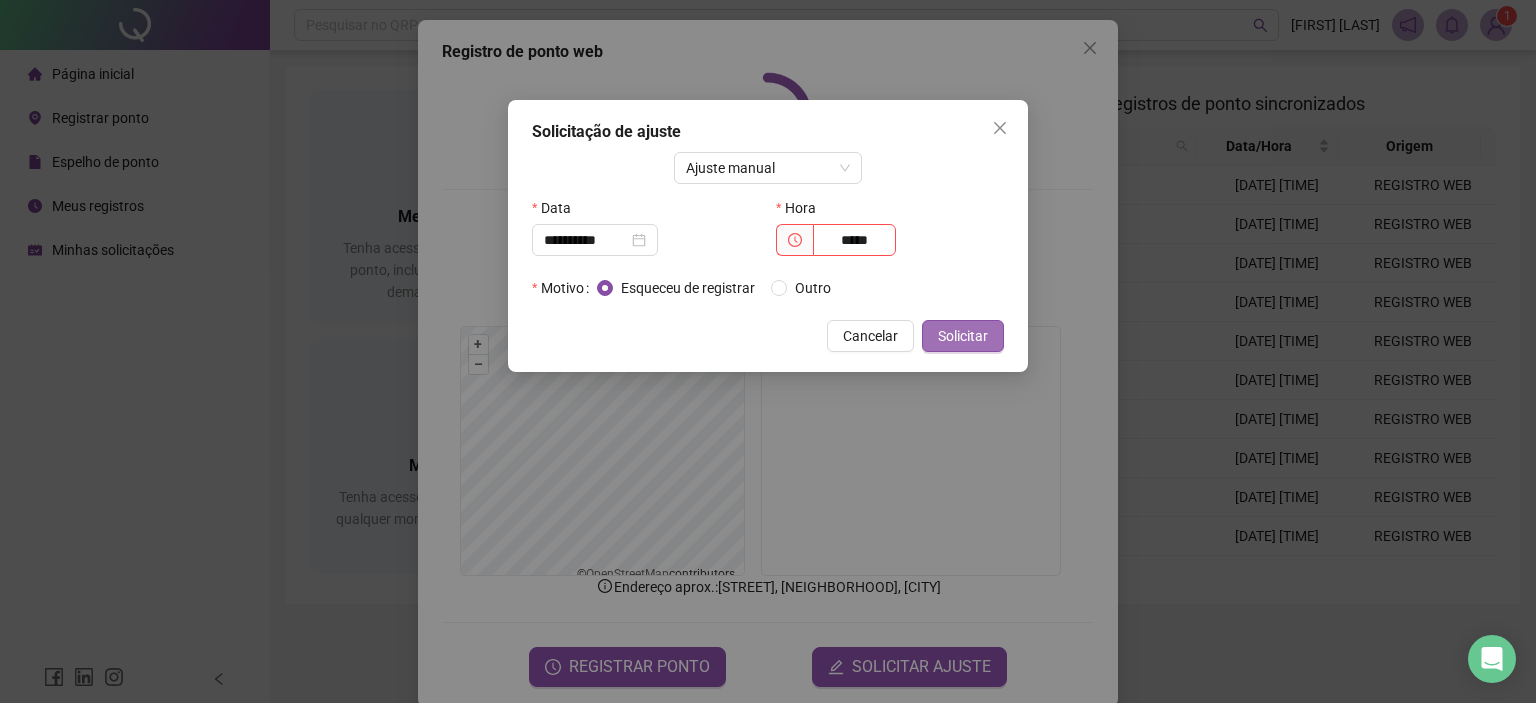 click on "Solicitar" at bounding box center (963, 336) 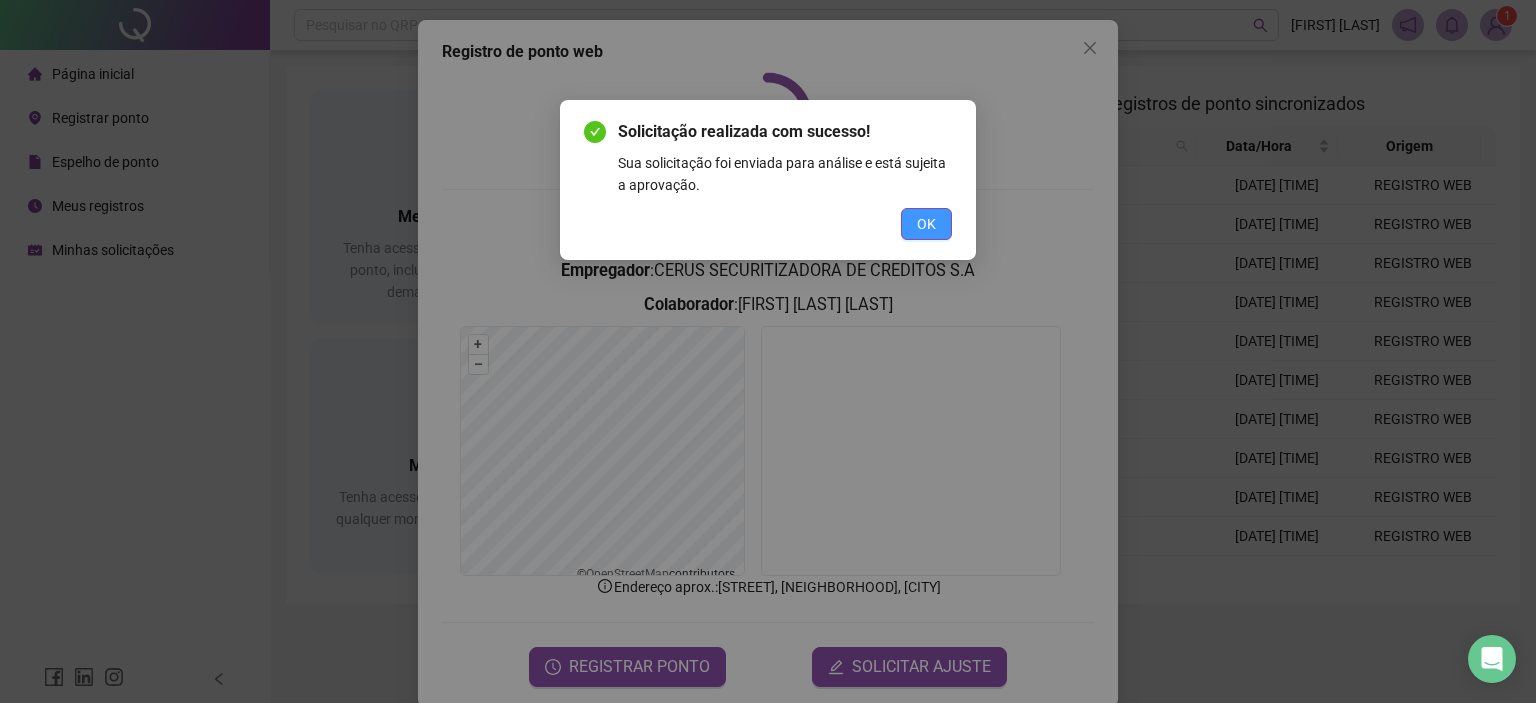 click on "OK" at bounding box center (926, 224) 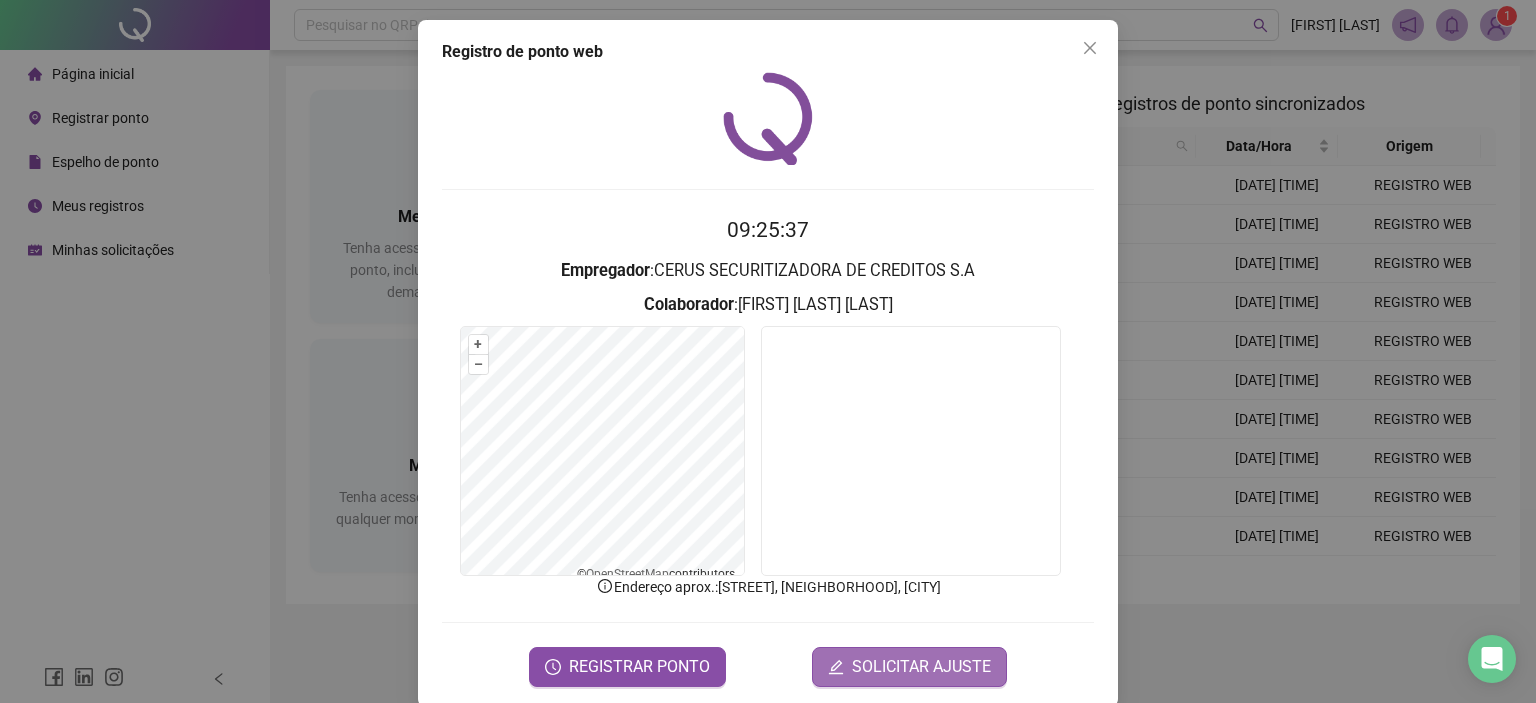 click on "SOLICITAR AJUSTE" at bounding box center (921, 667) 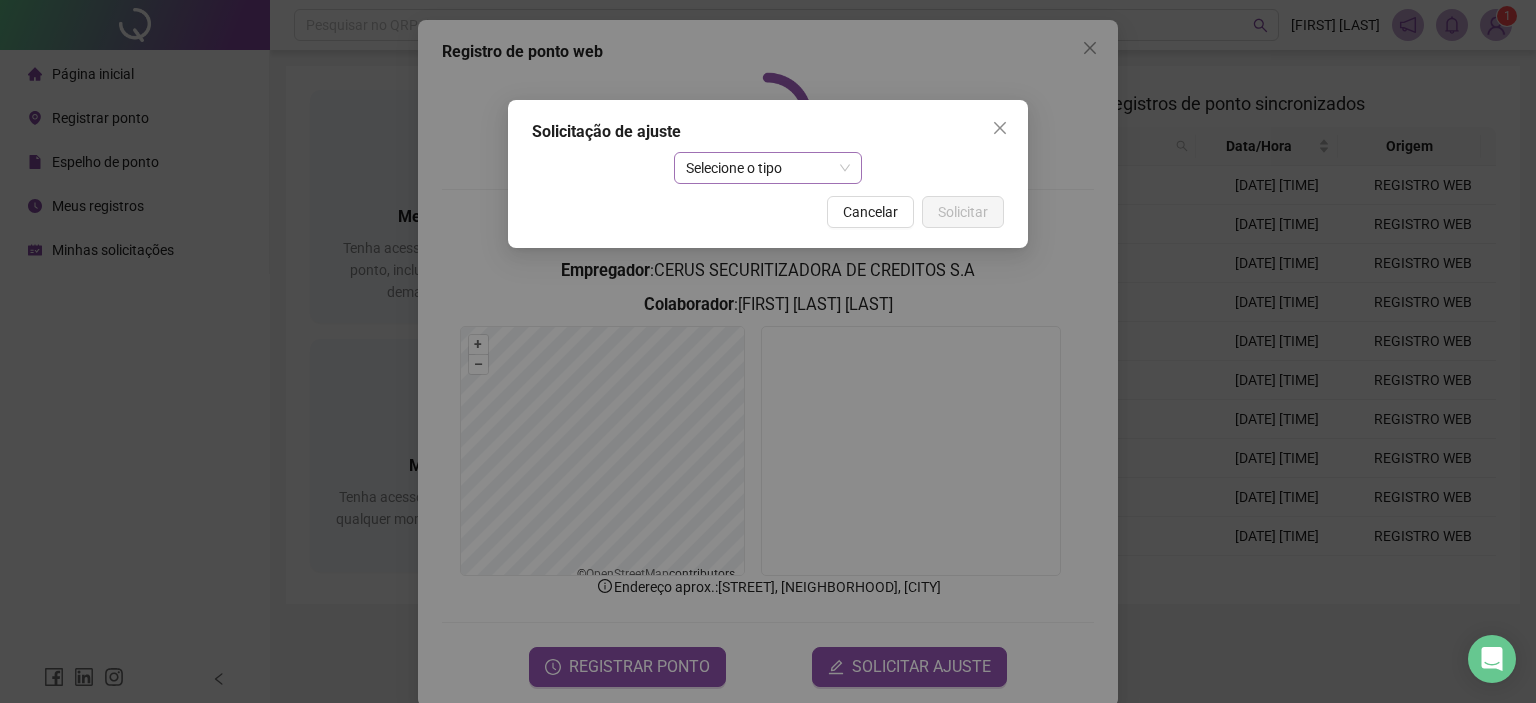 click on "Selecione o tipo" at bounding box center [768, 168] 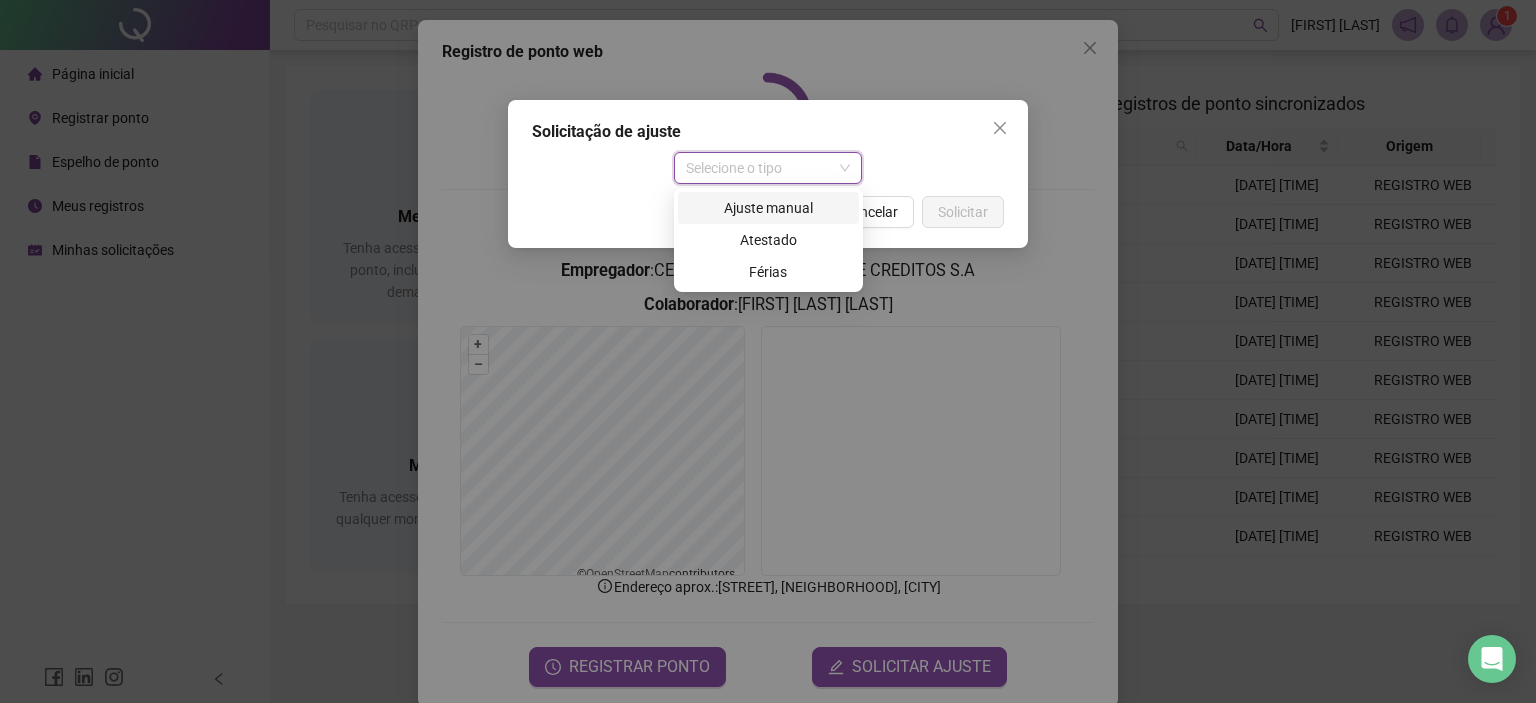 click on "Ajuste manual" at bounding box center (768, 208) 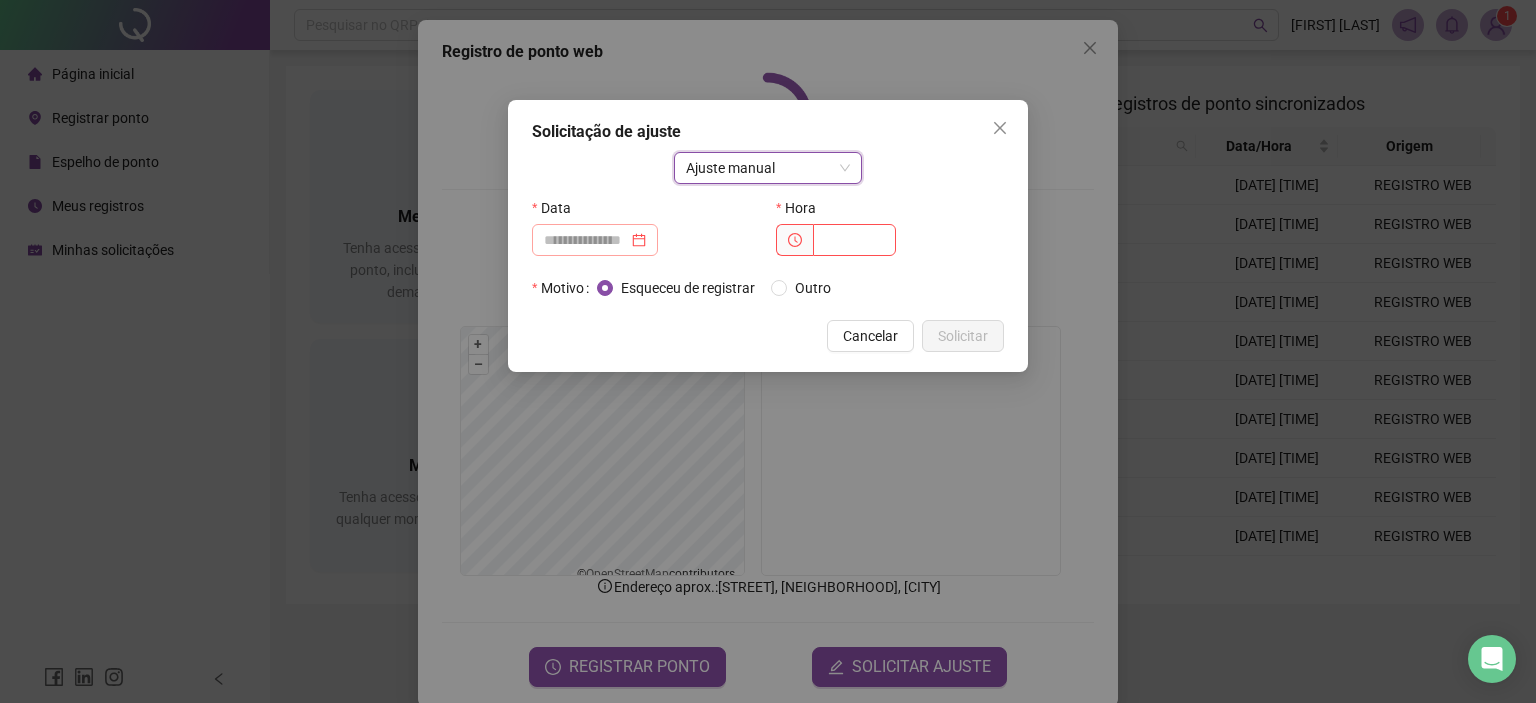 click at bounding box center (595, 240) 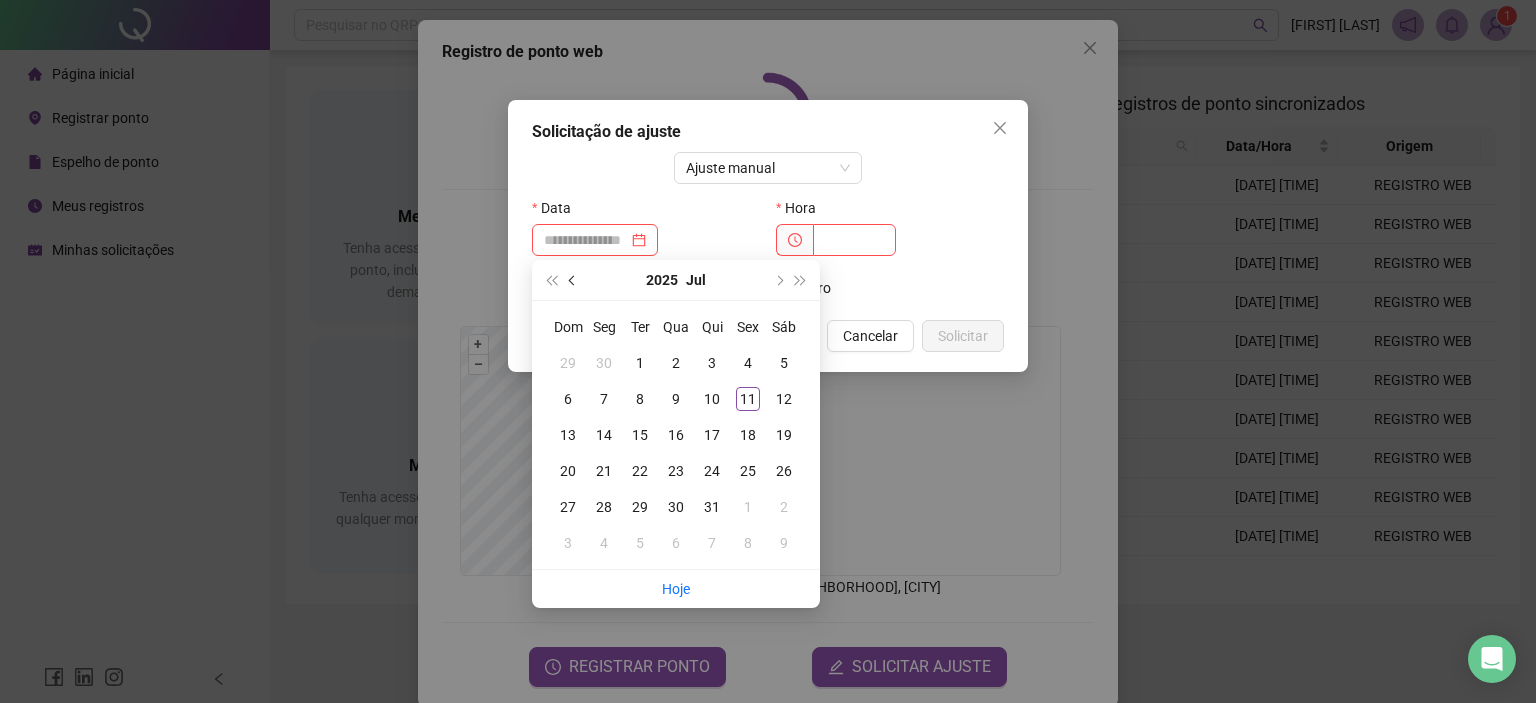 click at bounding box center (573, 280) 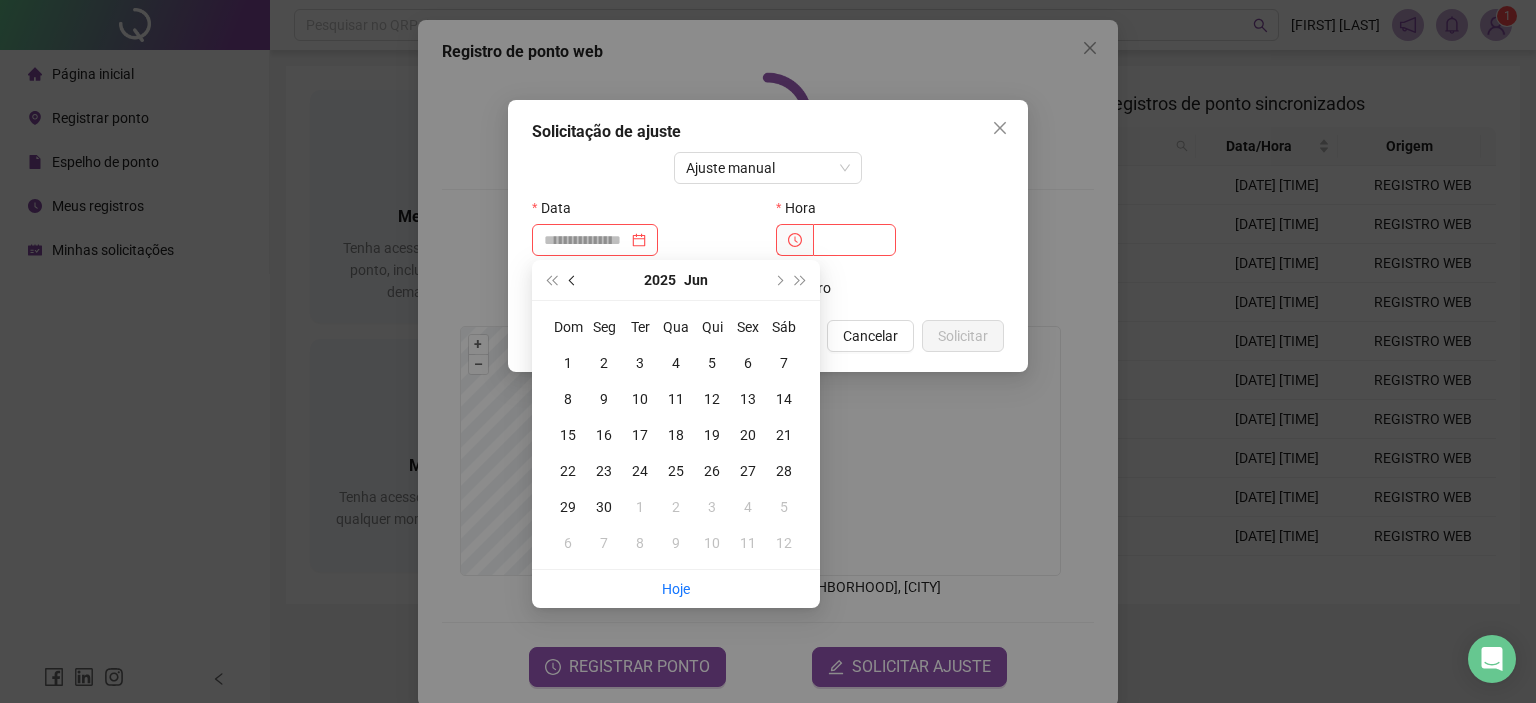 click at bounding box center [573, 280] 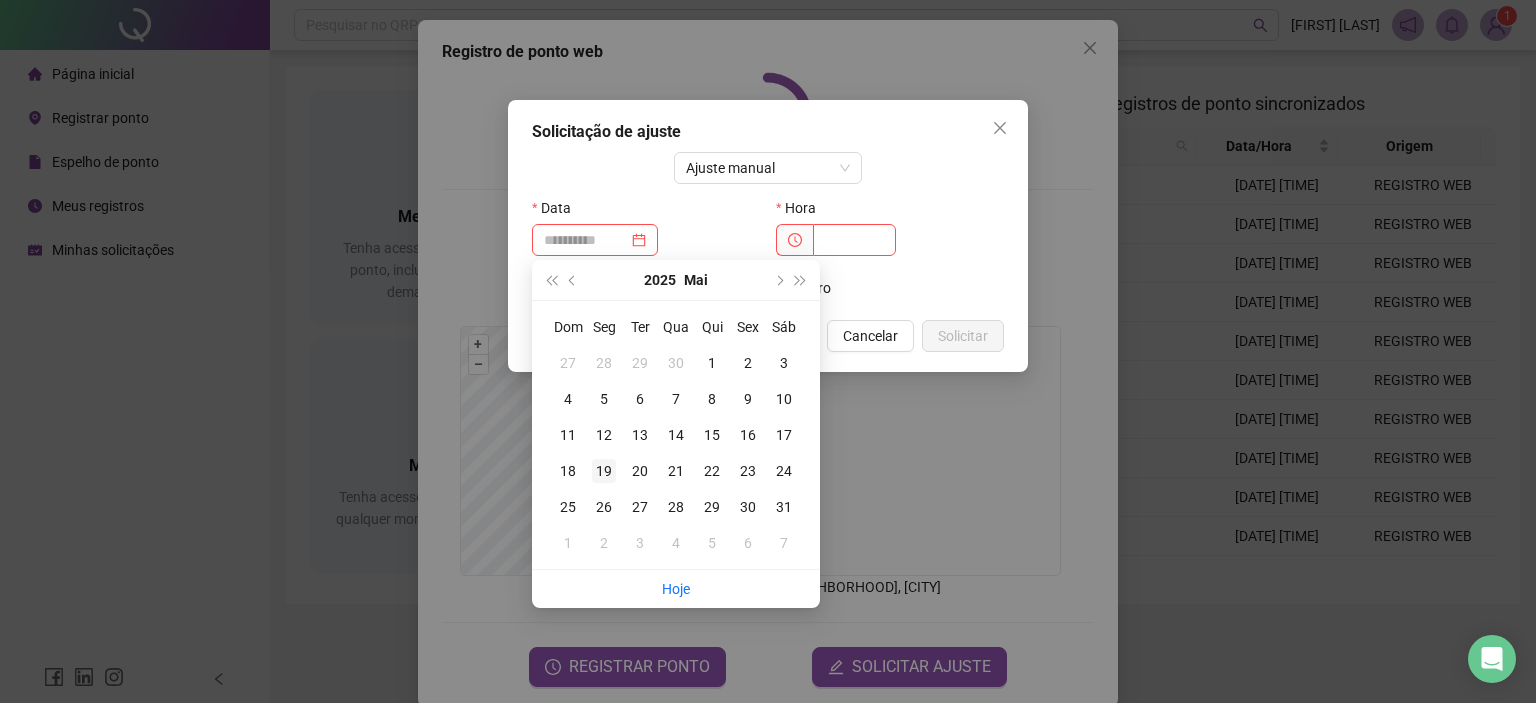 type on "**********" 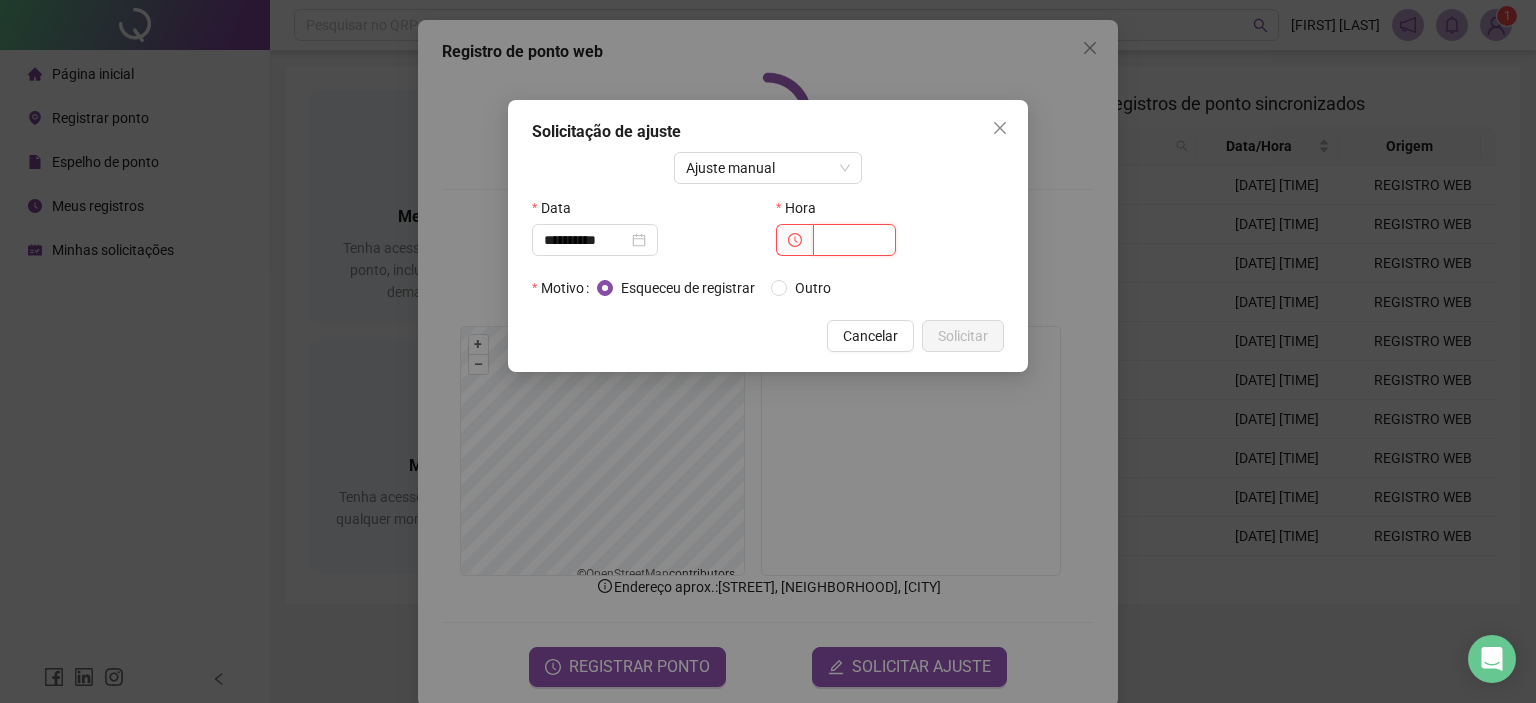 click at bounding box center (854, 240) 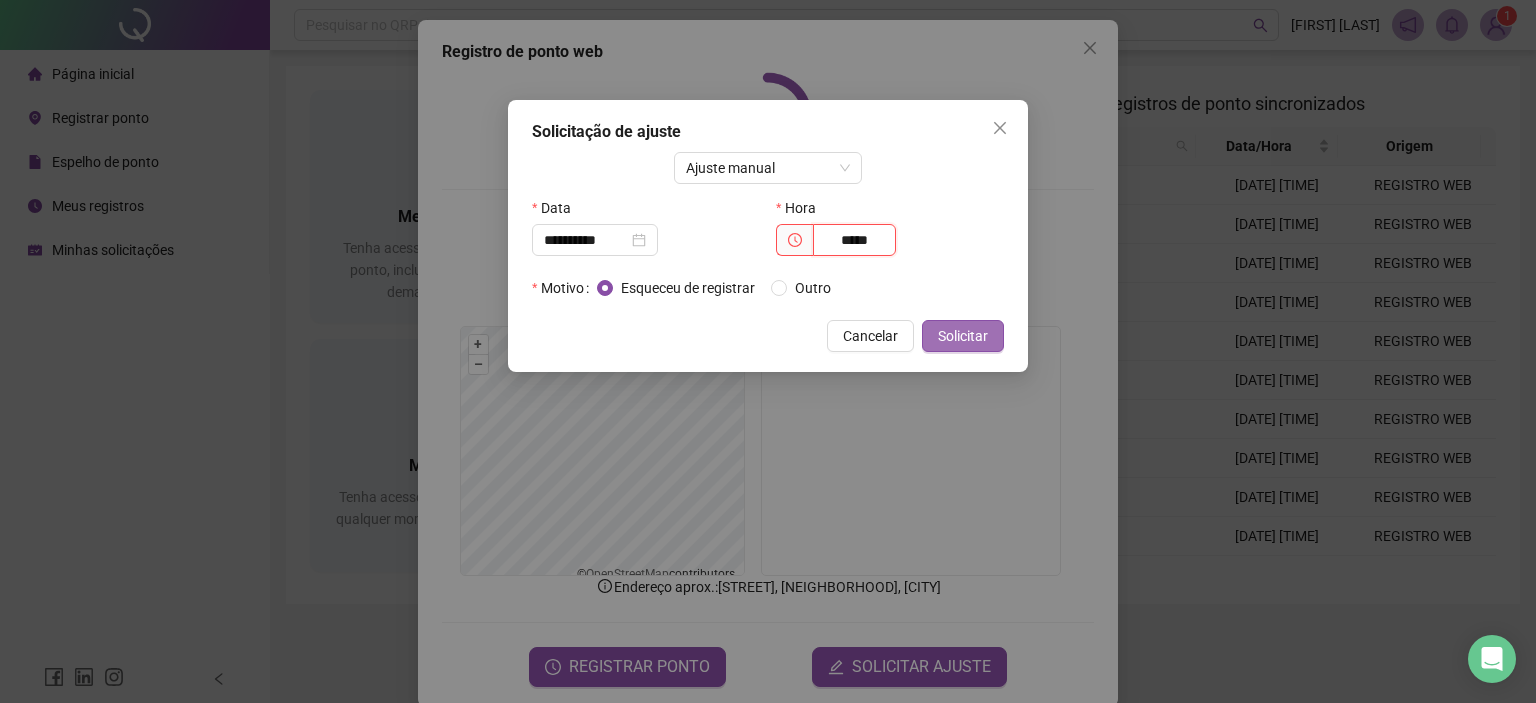 type on "*****" 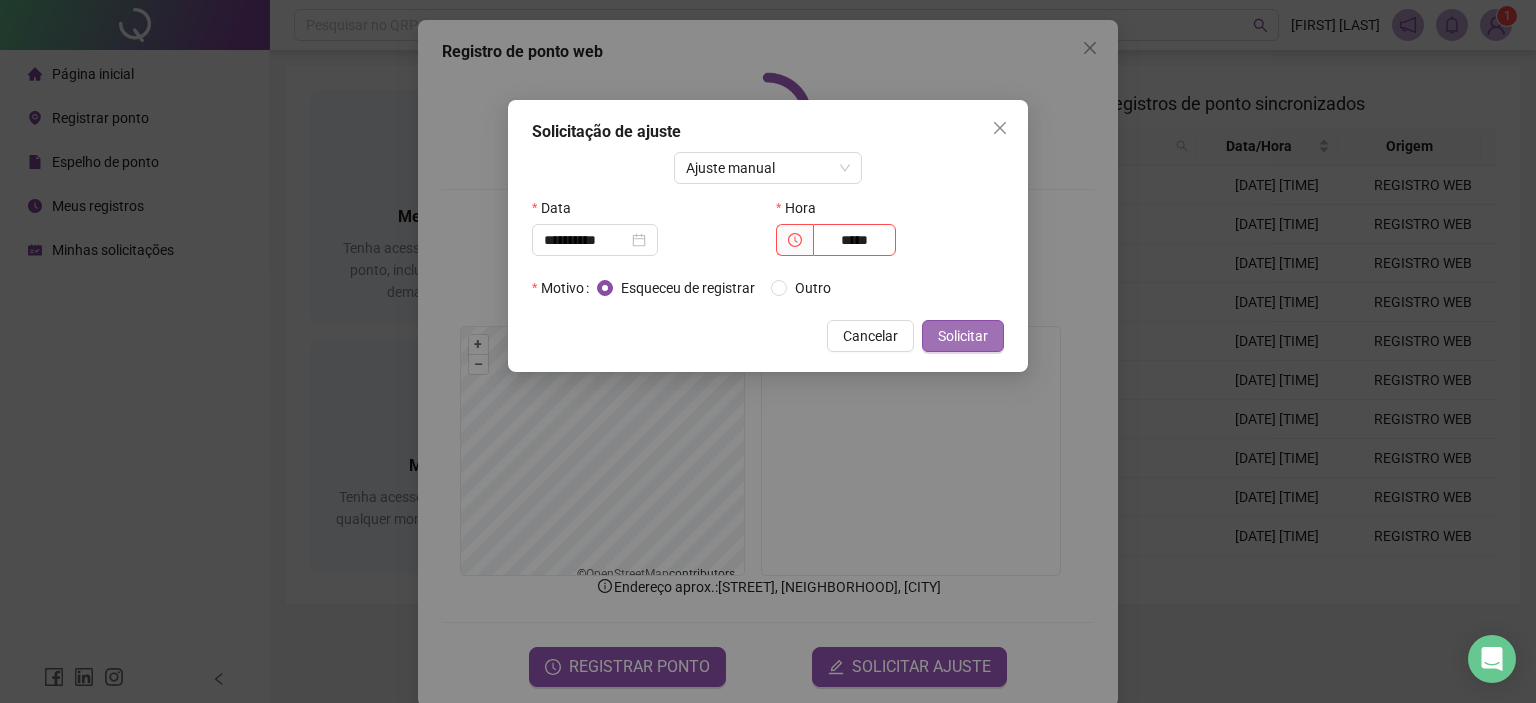 click on "Solicitar" at bounding box center (963, 336) 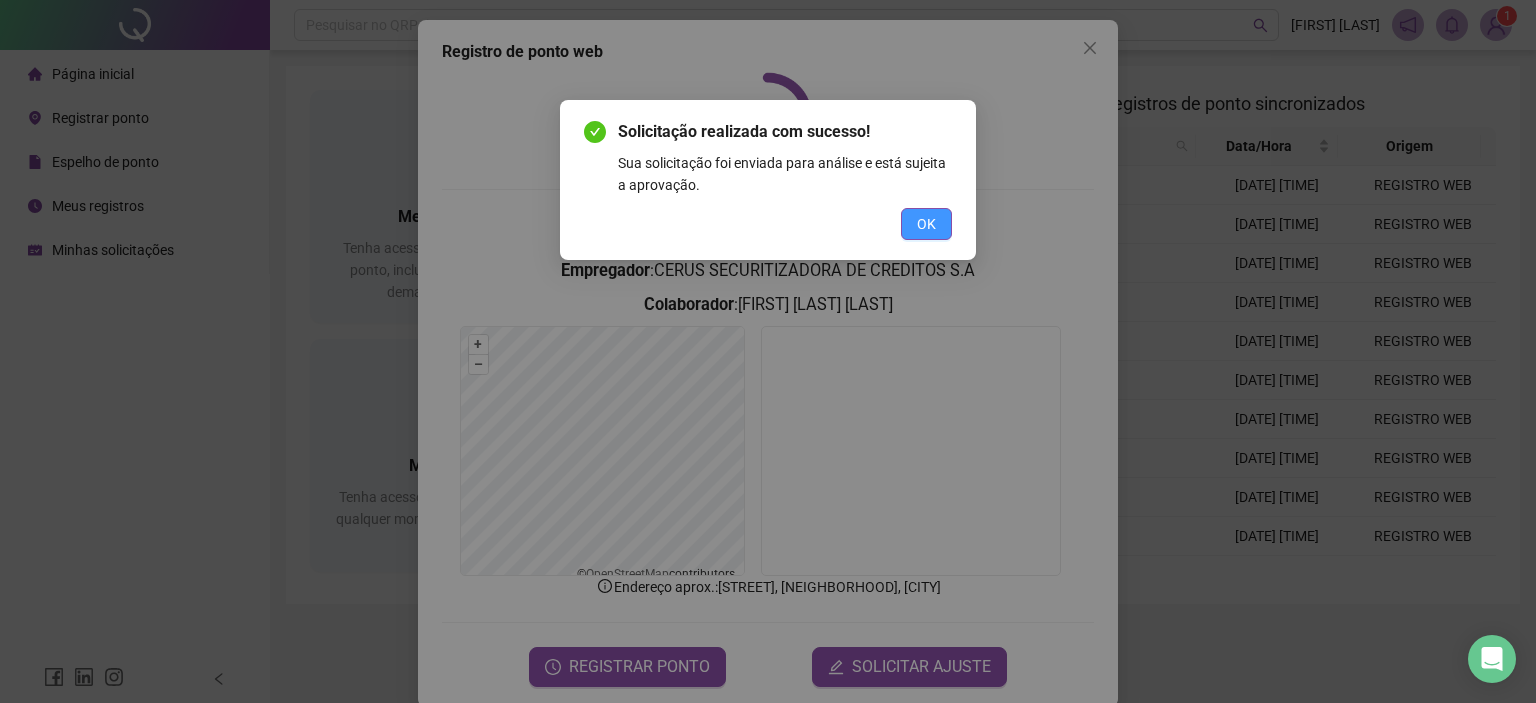 click on "OK" at bounding box center (926, 224) 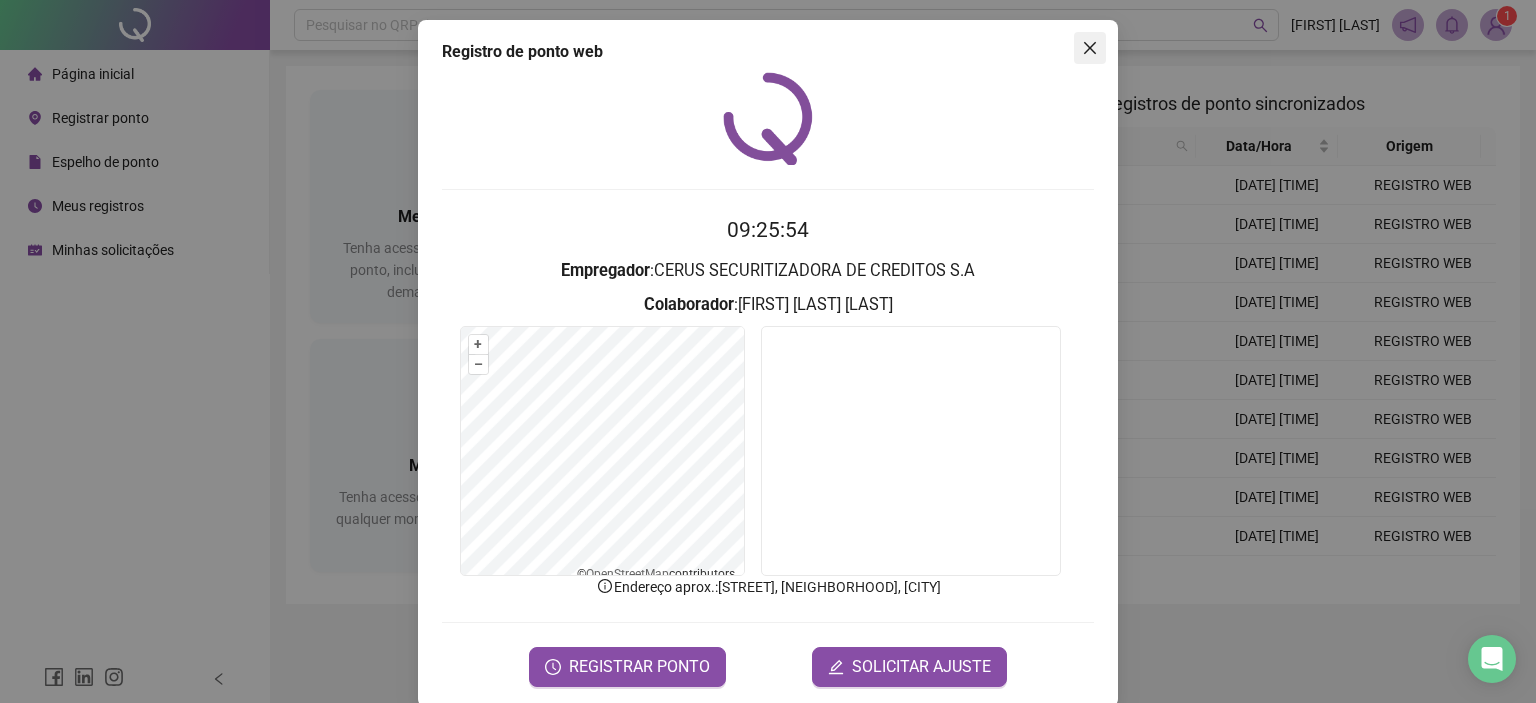 click 